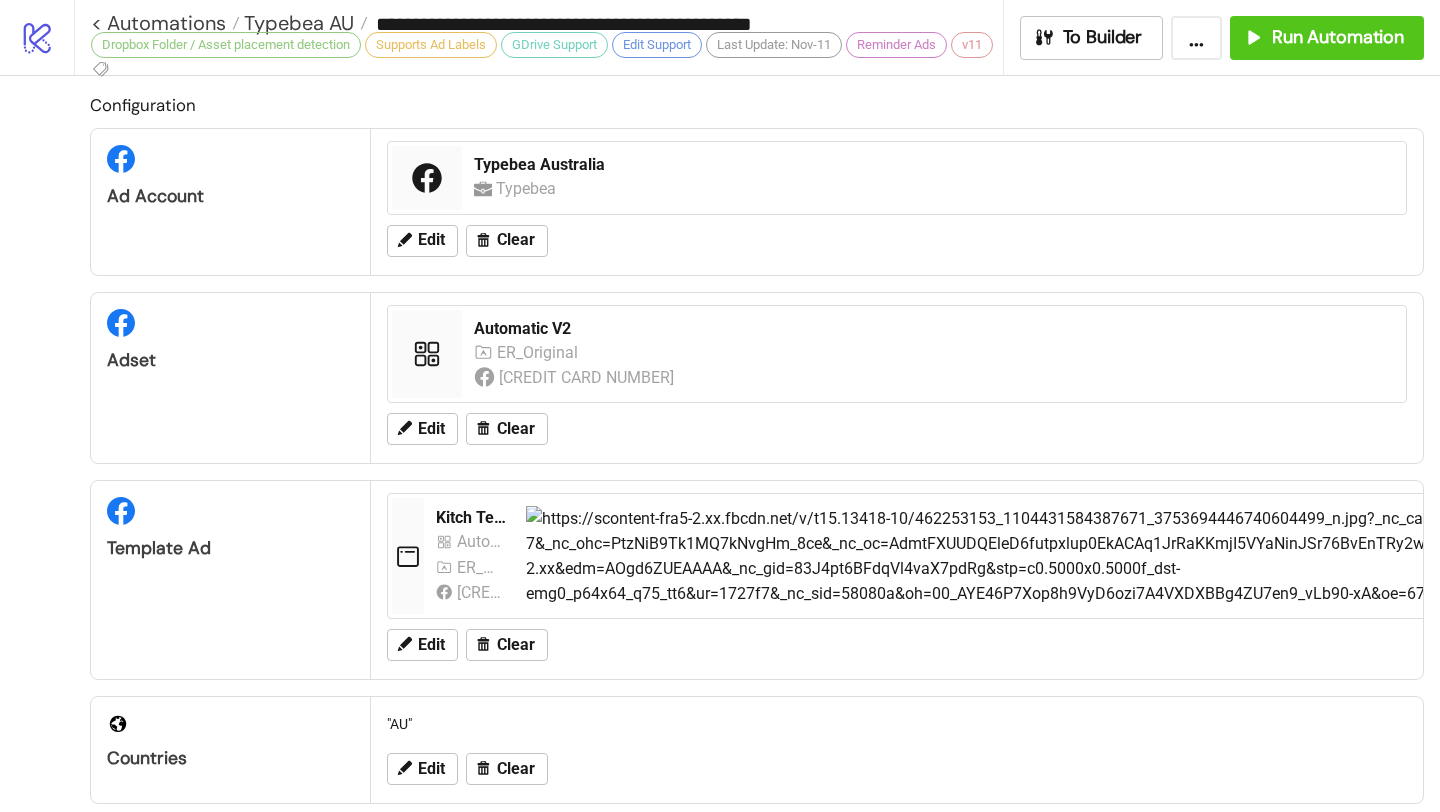 scroll, scrollTop: 0, scrollLeft: 0, axis: both 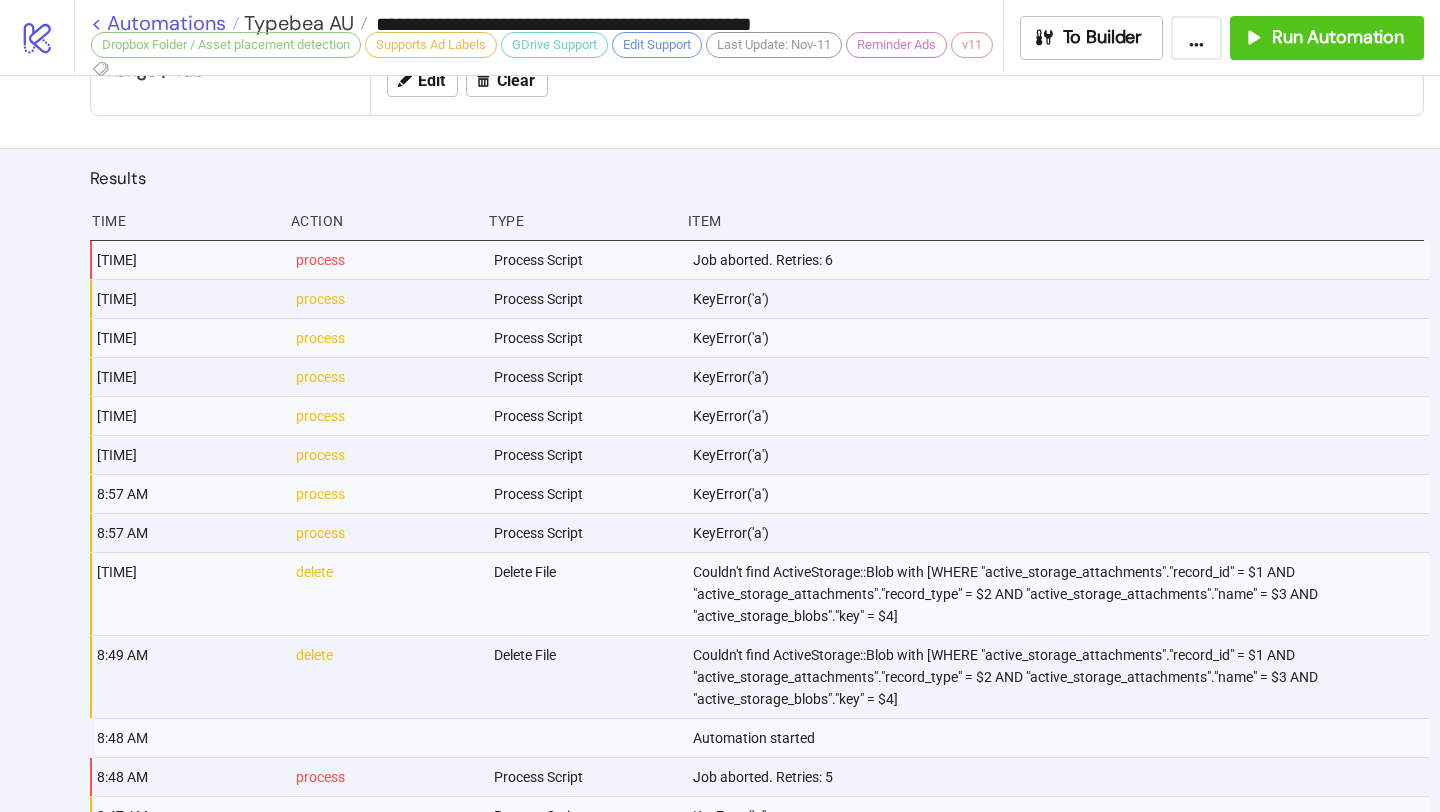 click on "< Automations" at bounding box center [165, 23] 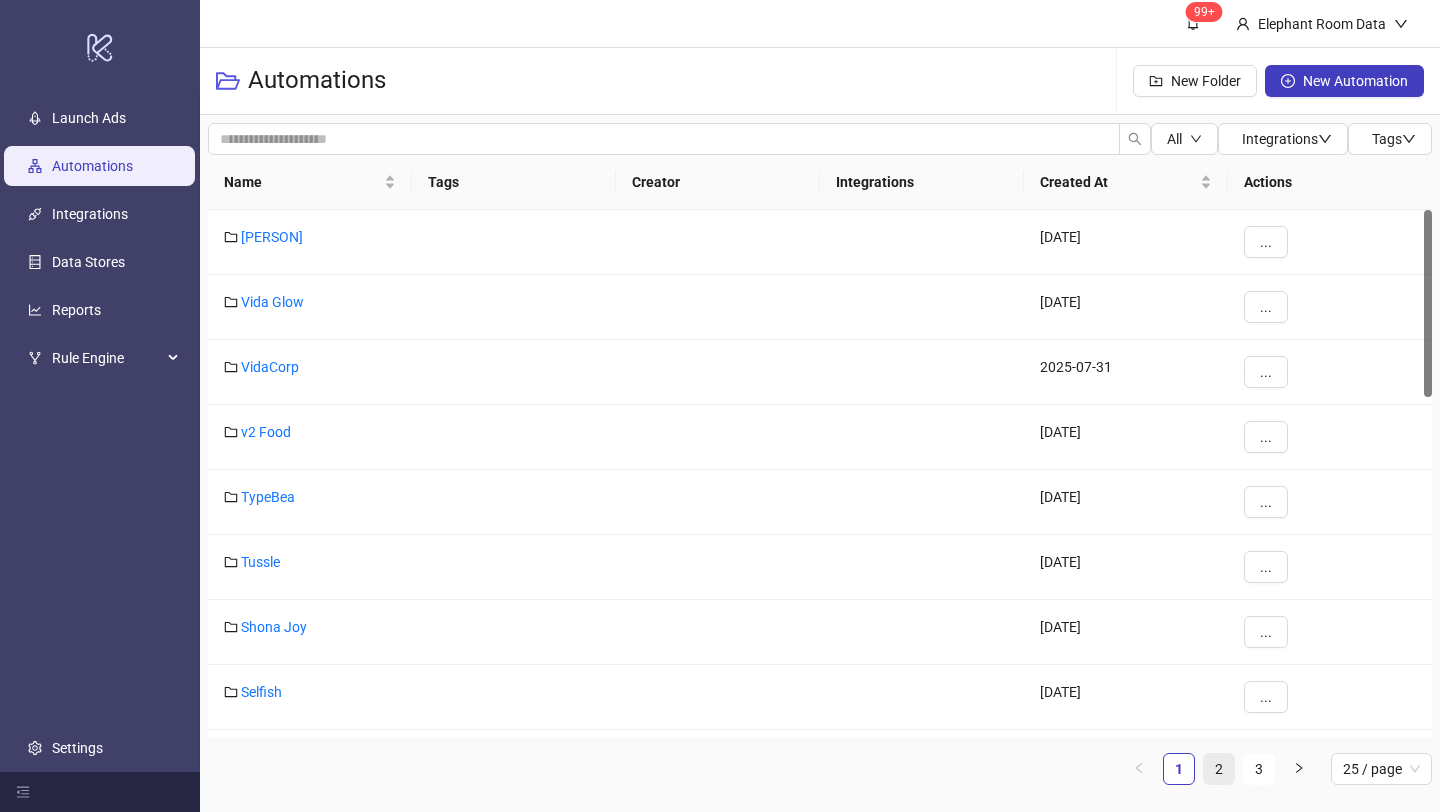 click on "2" at bounding box center (1219, 769) 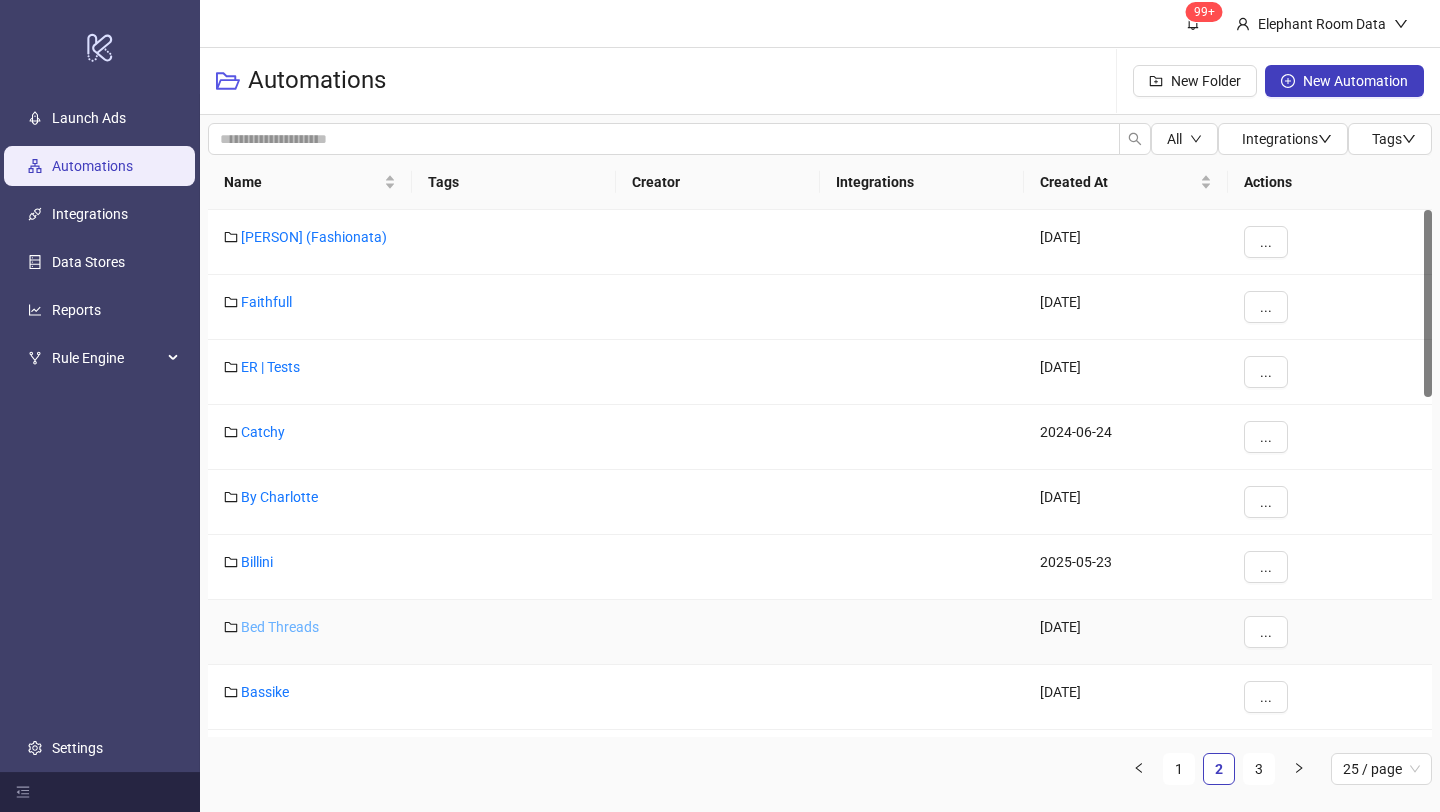 click on "Bed Threads" at bounding box center [280, 627] 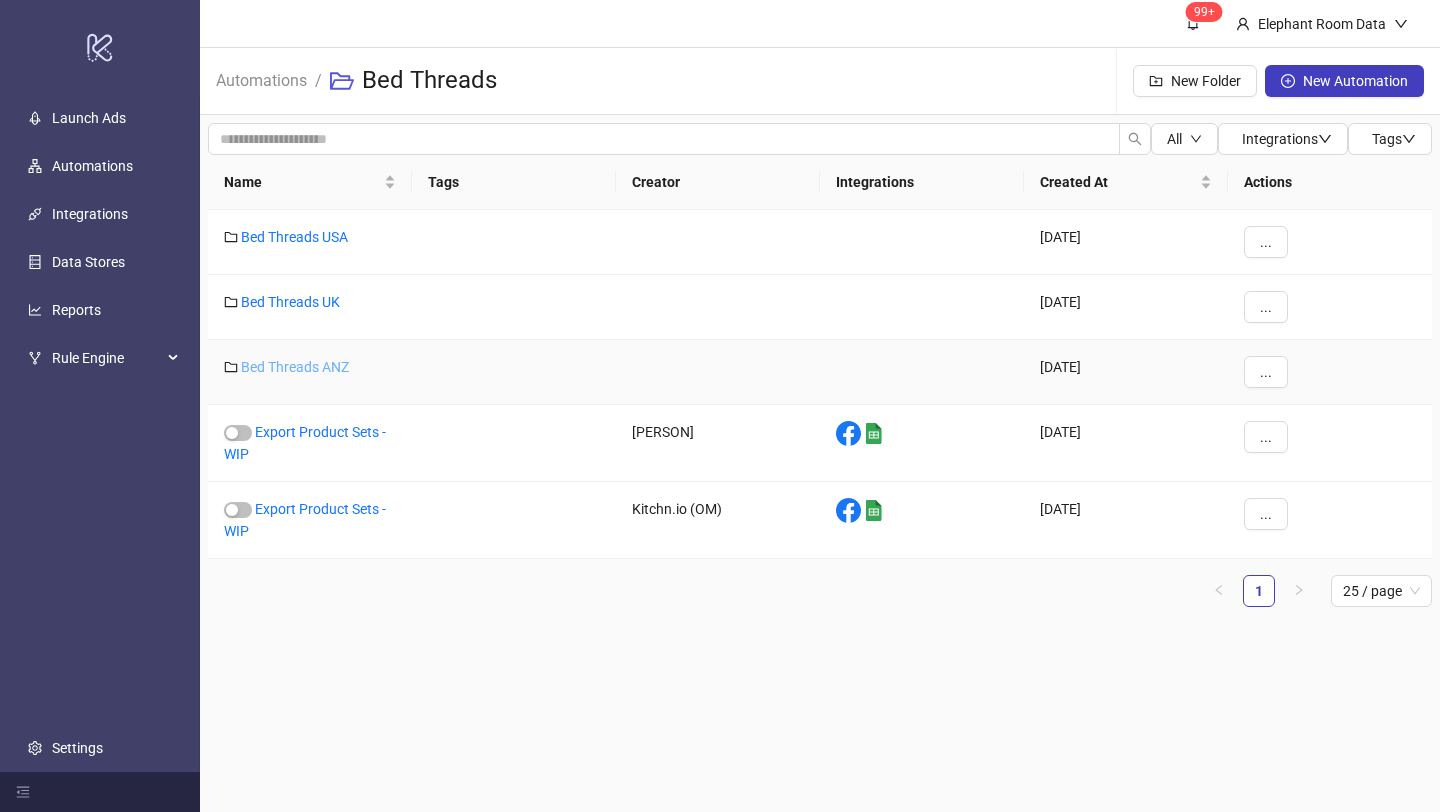 click on "Bed Threads ANZ" at bounding box center (295, 367) 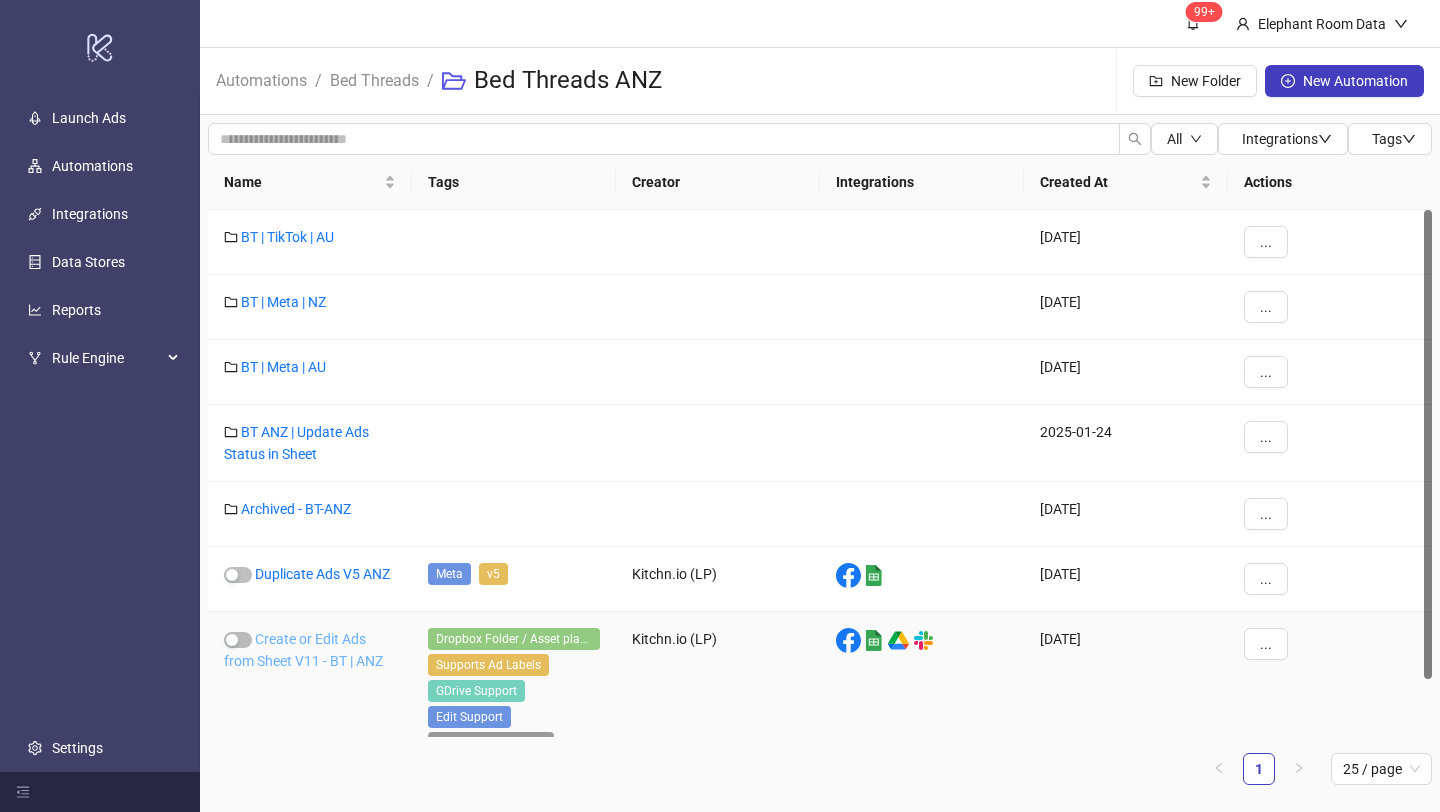 click on "Create or Edit Ads from Sheet V11 - BT | ANZ" at bounding box center [303, 650] 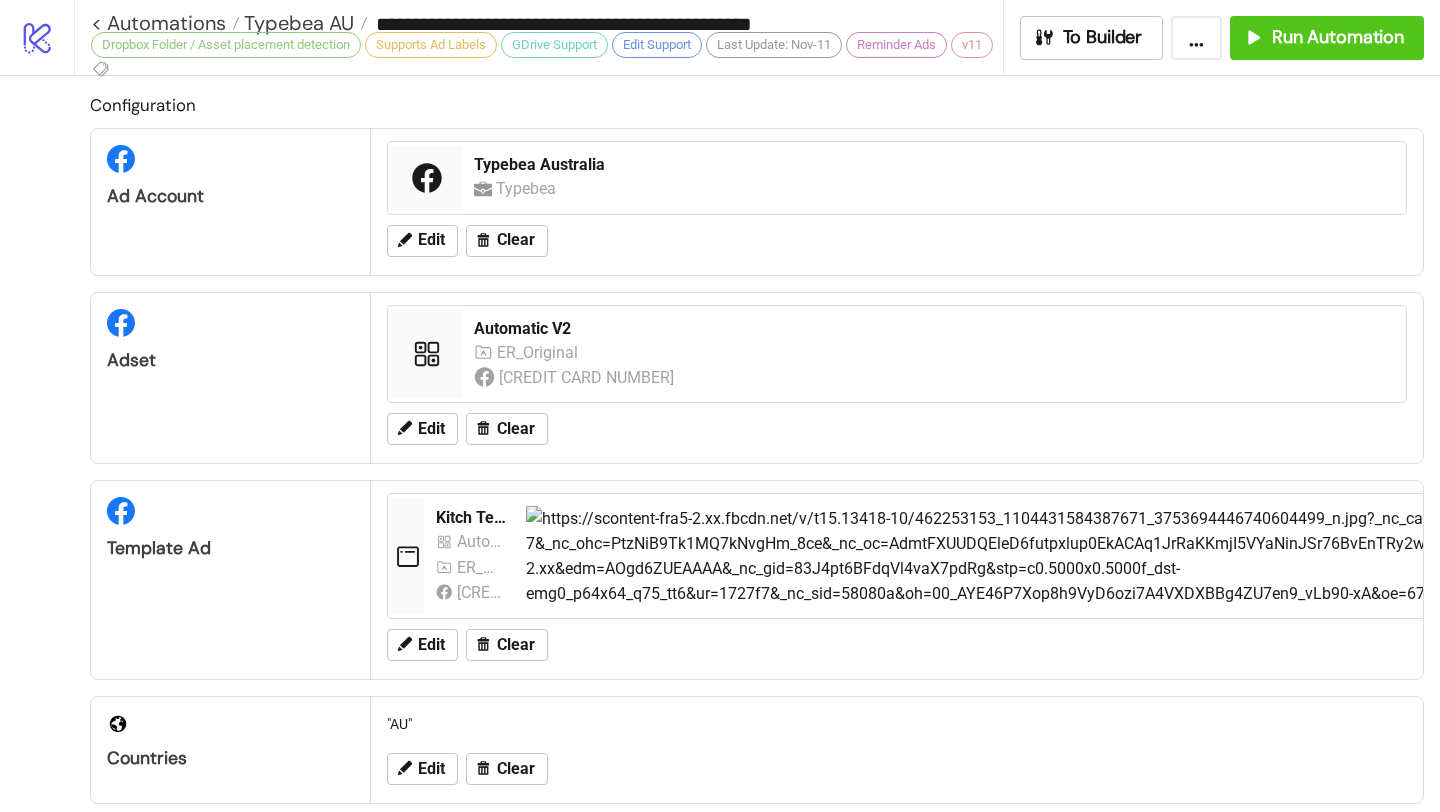 type on "**********" 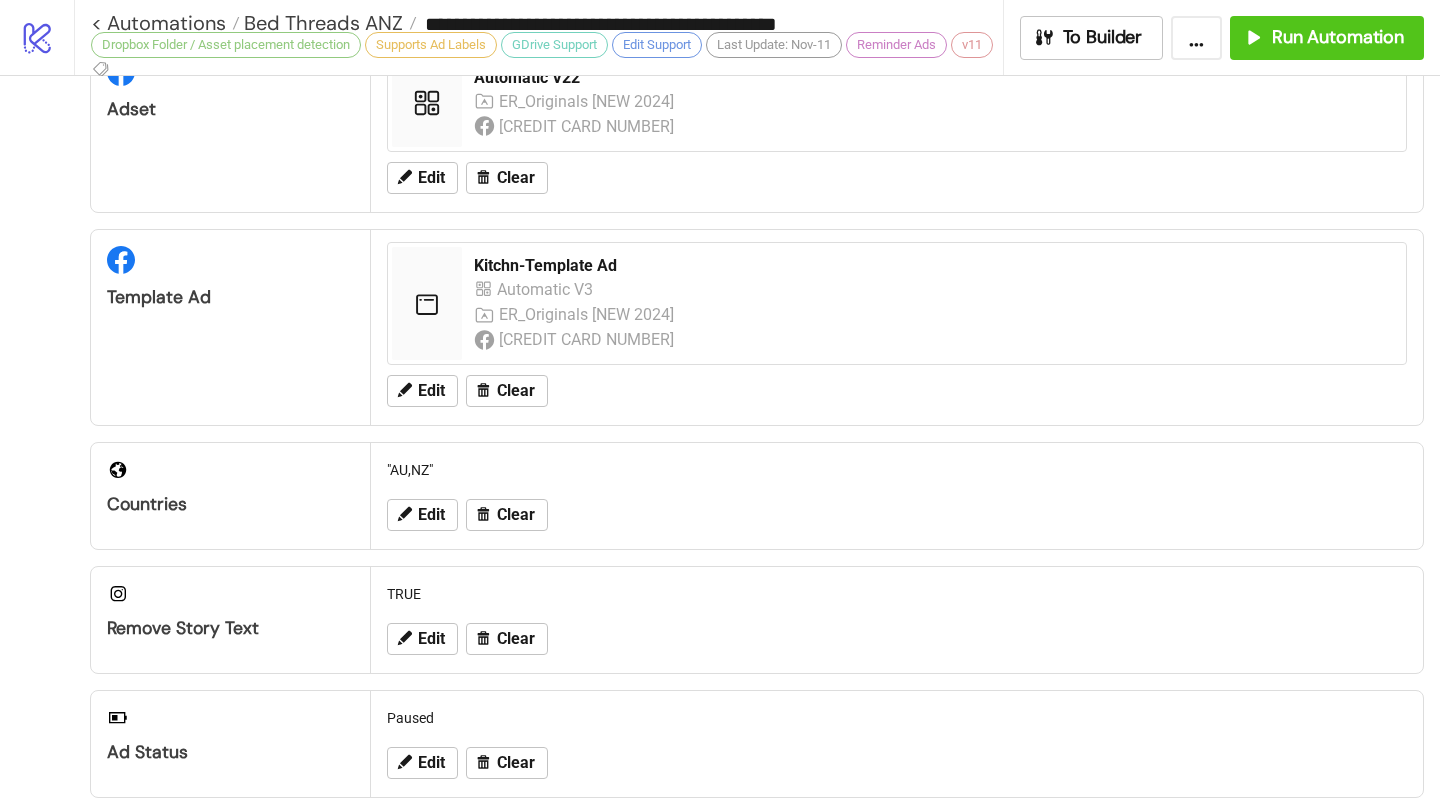 scroll, scrollTop: 0, scrollLeft: 0, axis: both 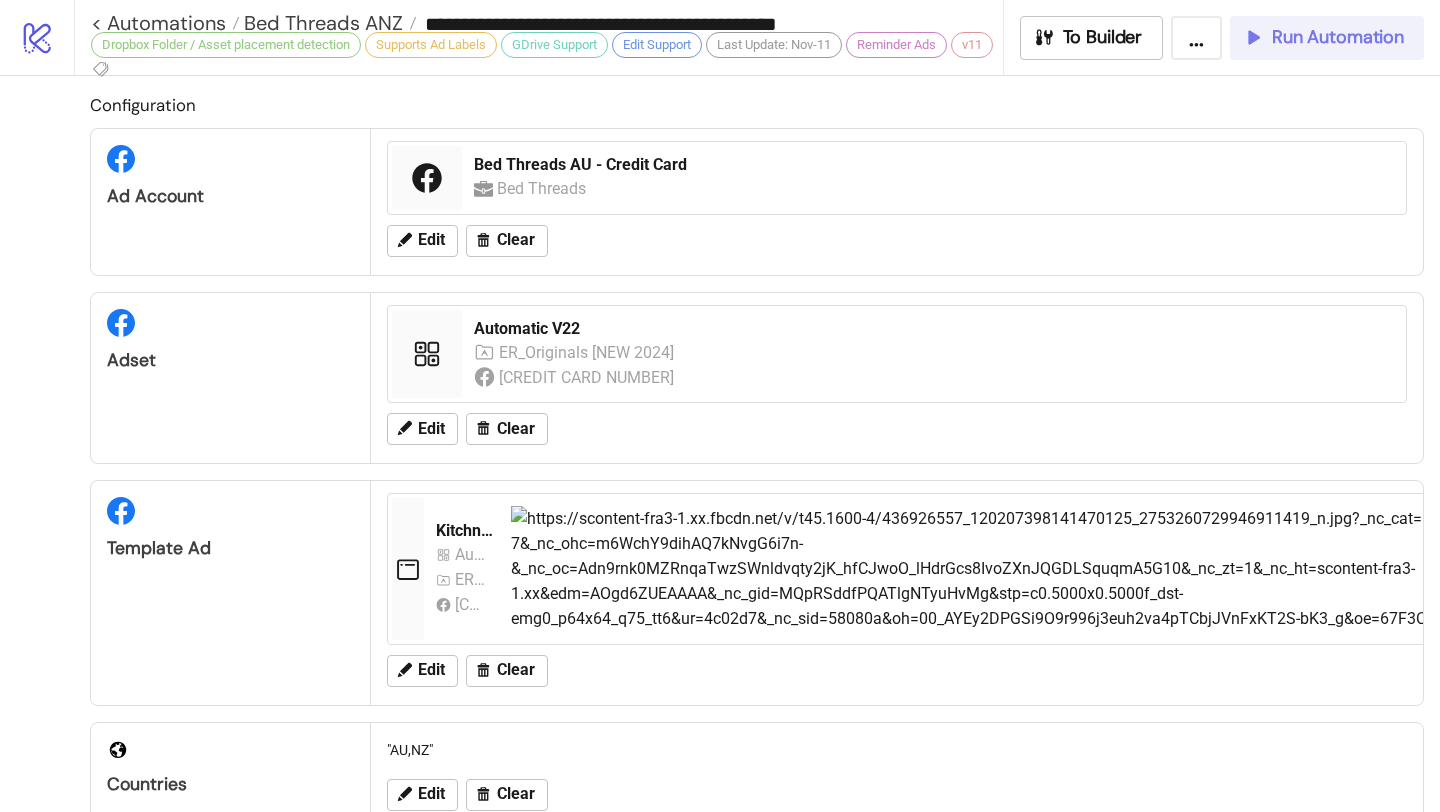 click on "Run Automation" at bounding box center [1327, 38] 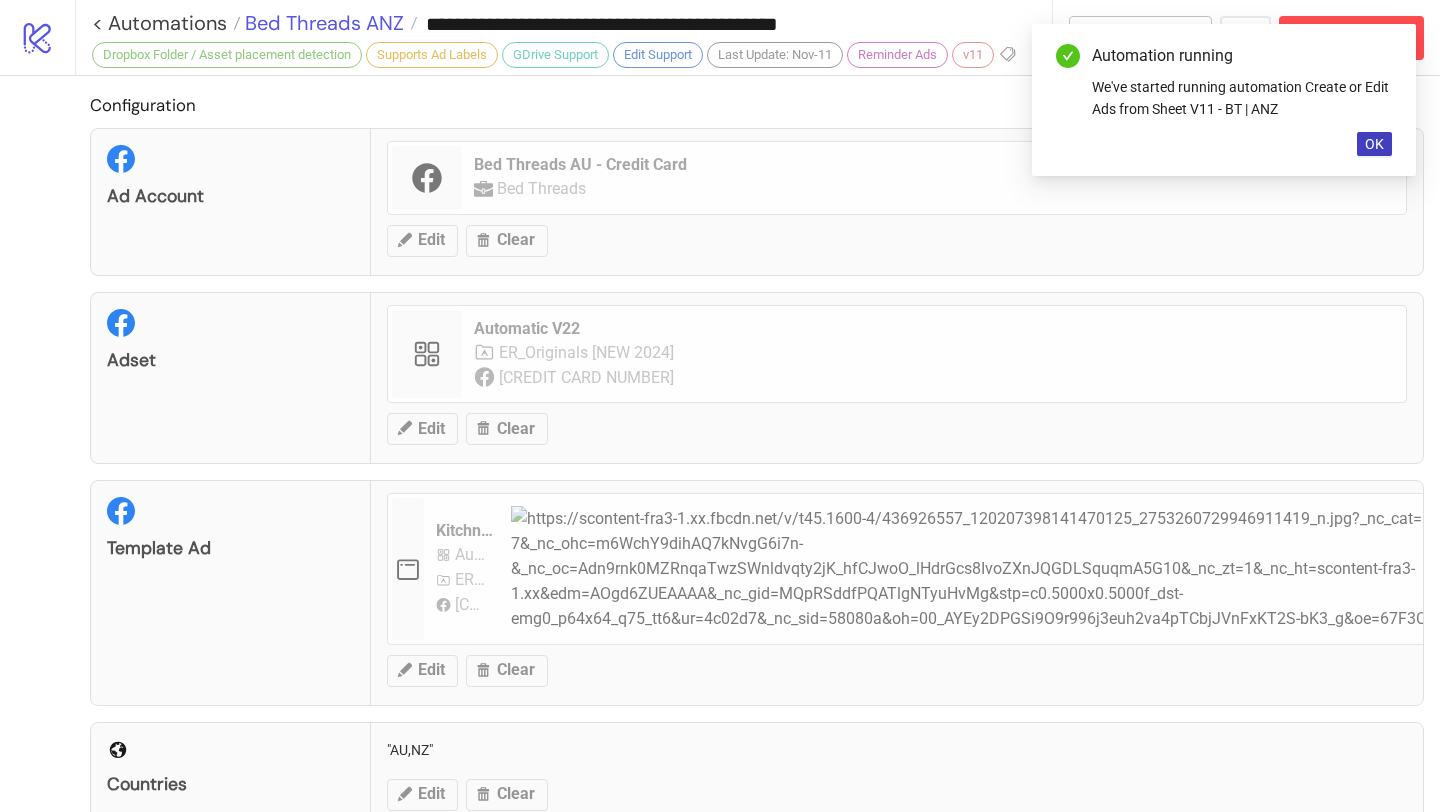 click on "Bed Threads ANZ" at bounding box center (322, 23) 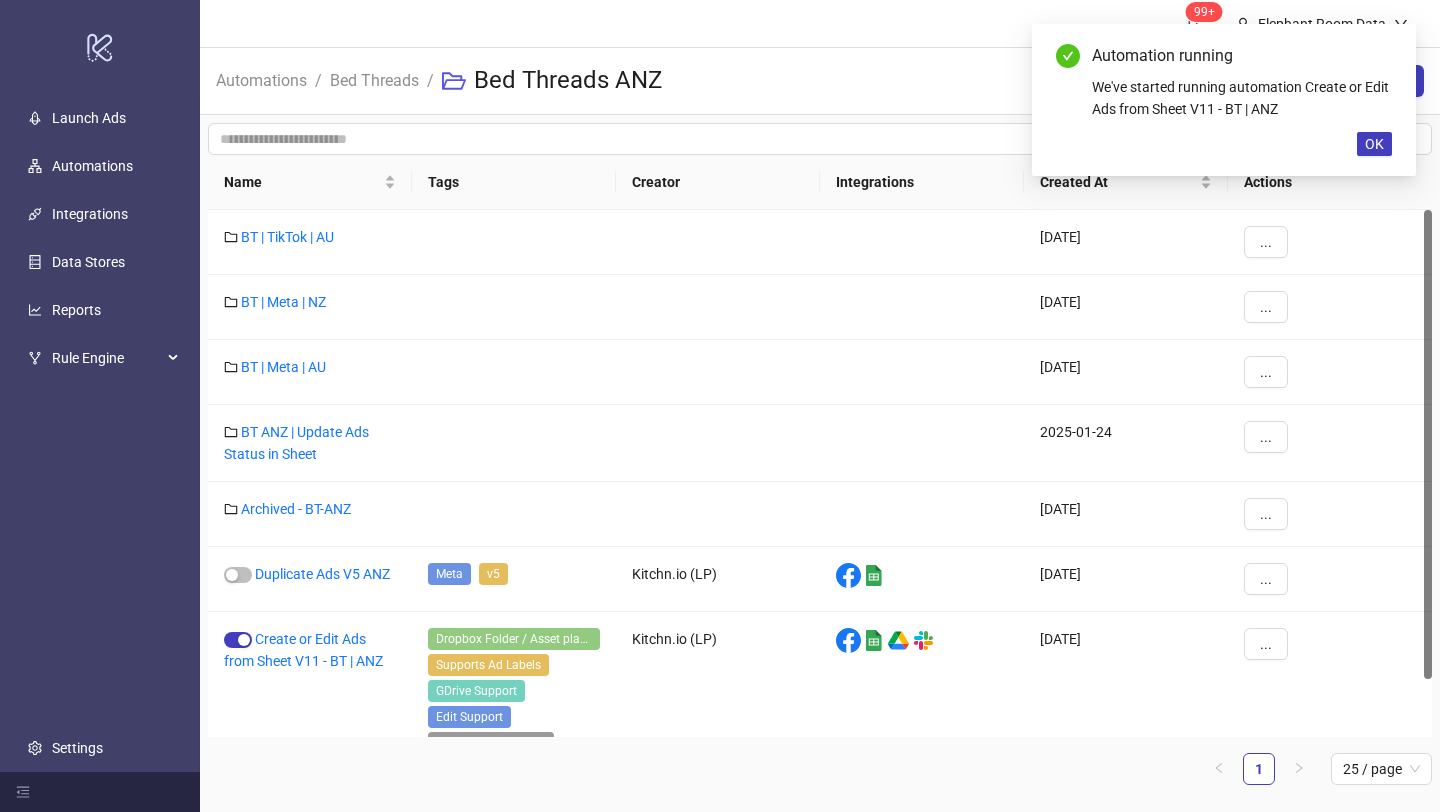click on "Bed Threads" at bounding box center (374, 80) 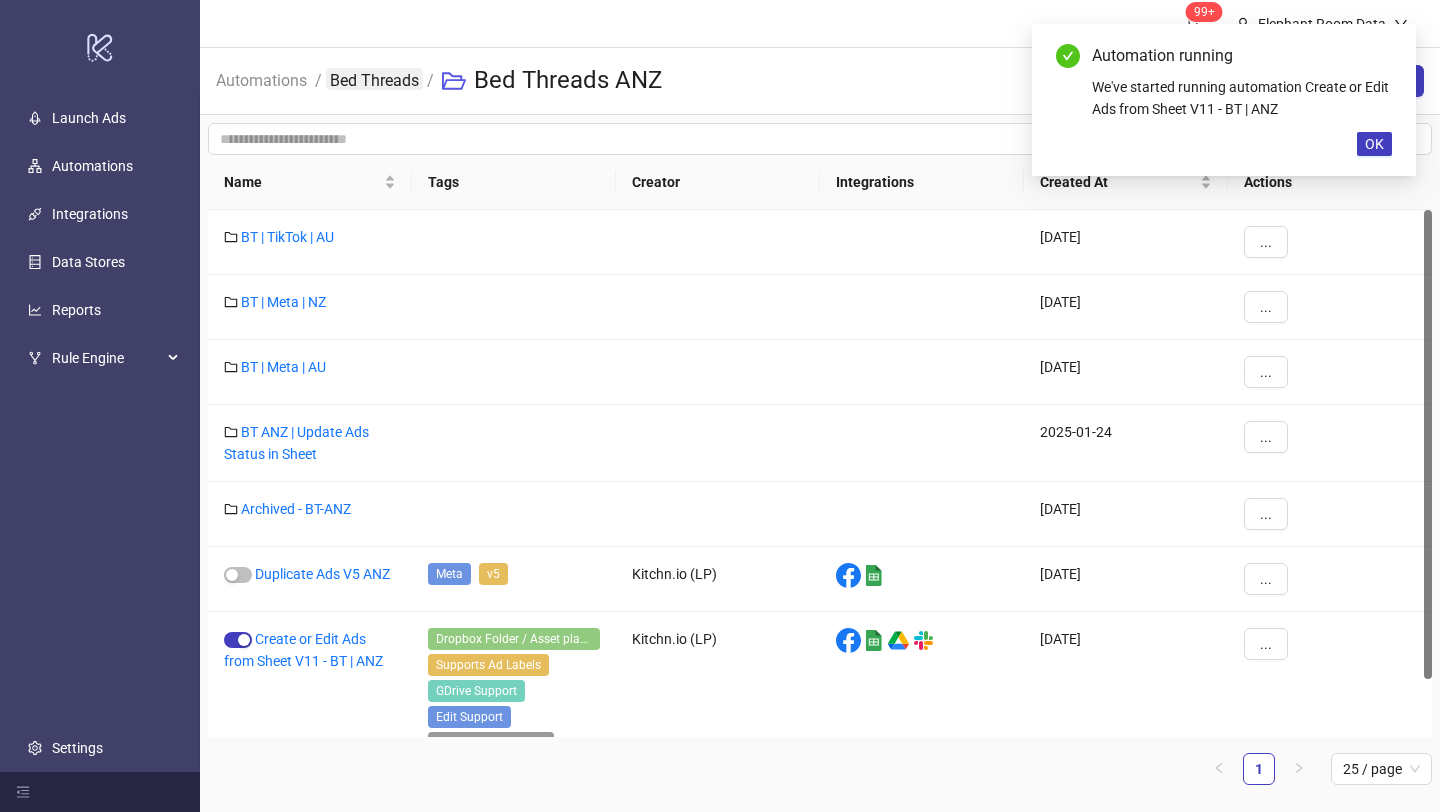 click on "Bed Threads" at bounding box center (374, 79) 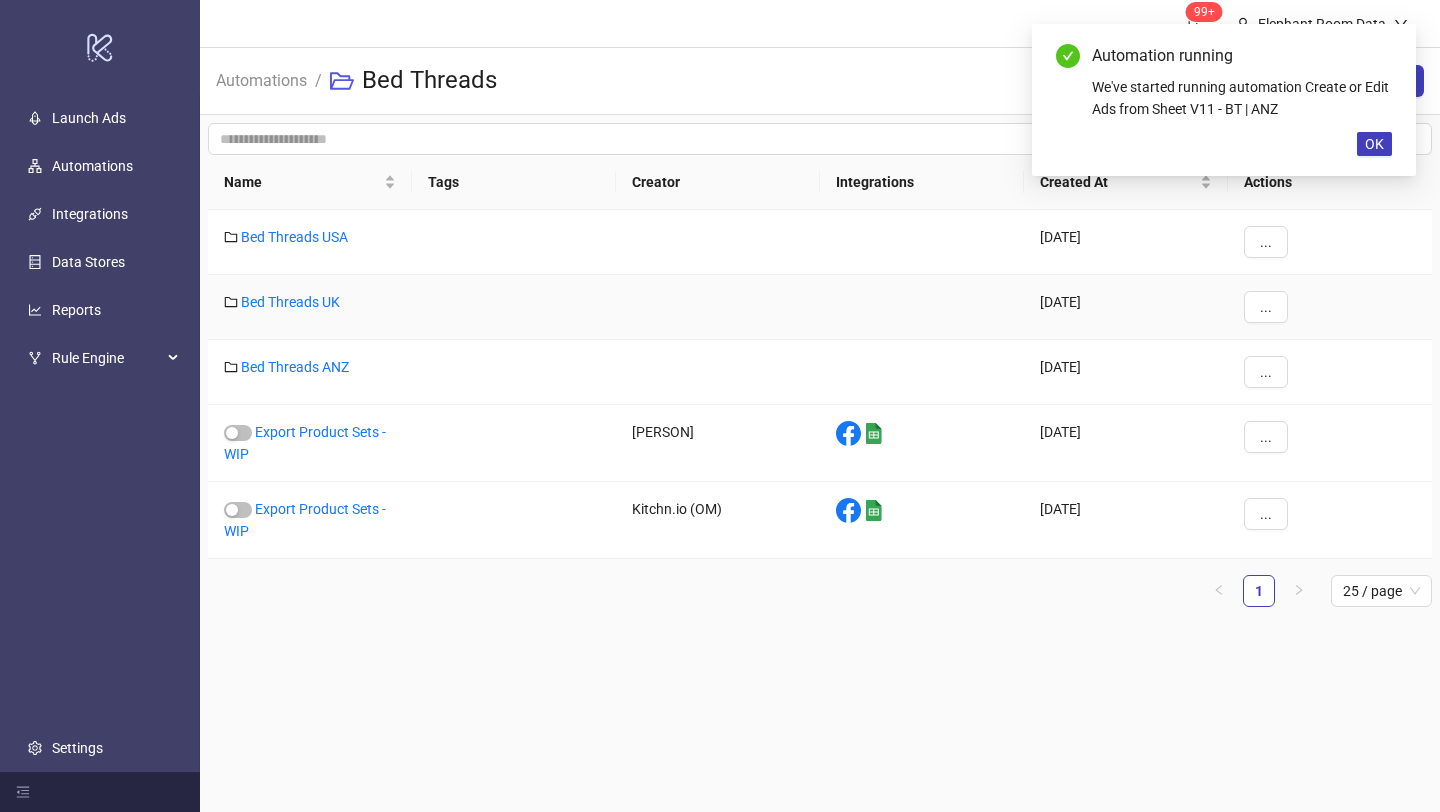 click on "Bed Threads UK" at bounding box center [310, 307] 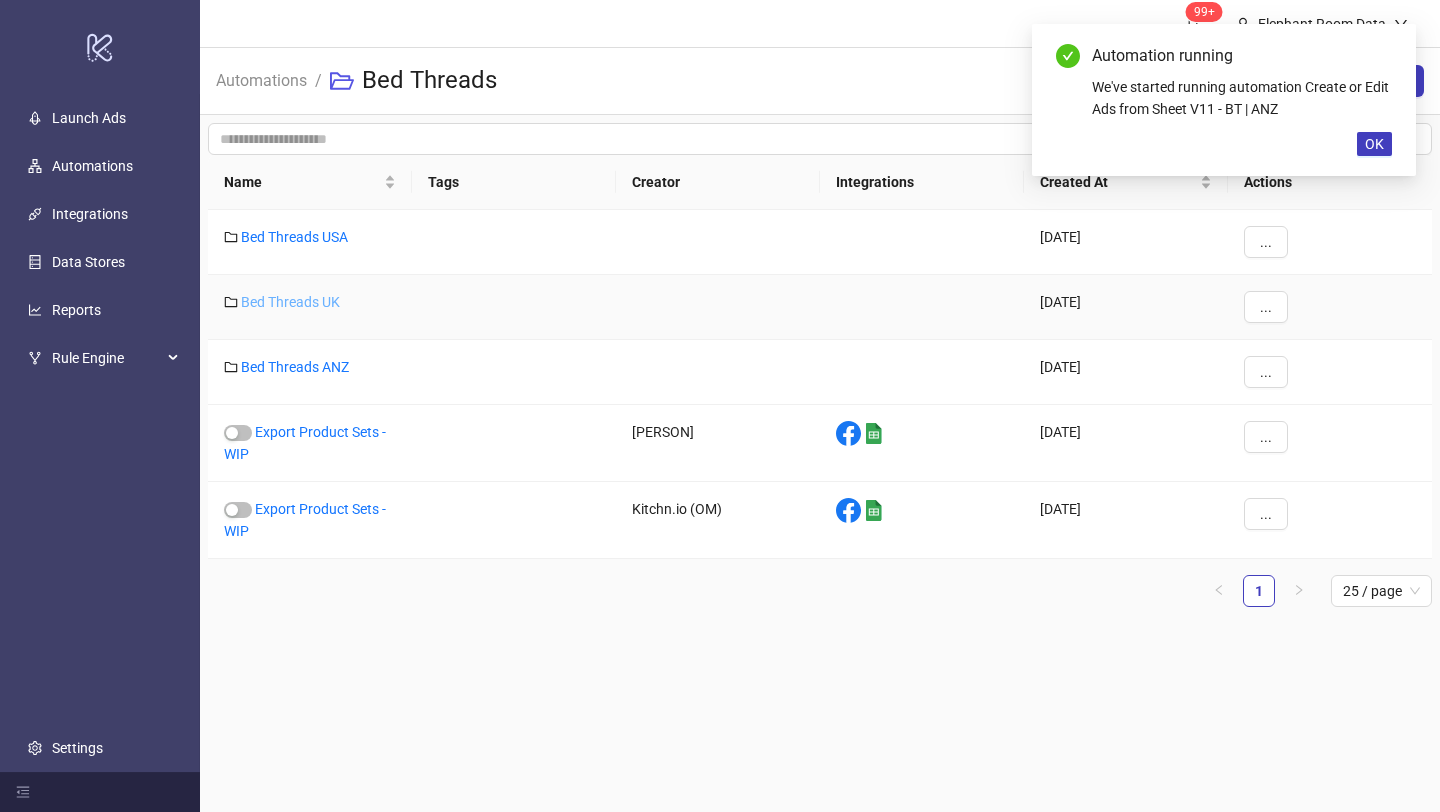 click on "Bed Threads UK" at bounding box center (290, 302) 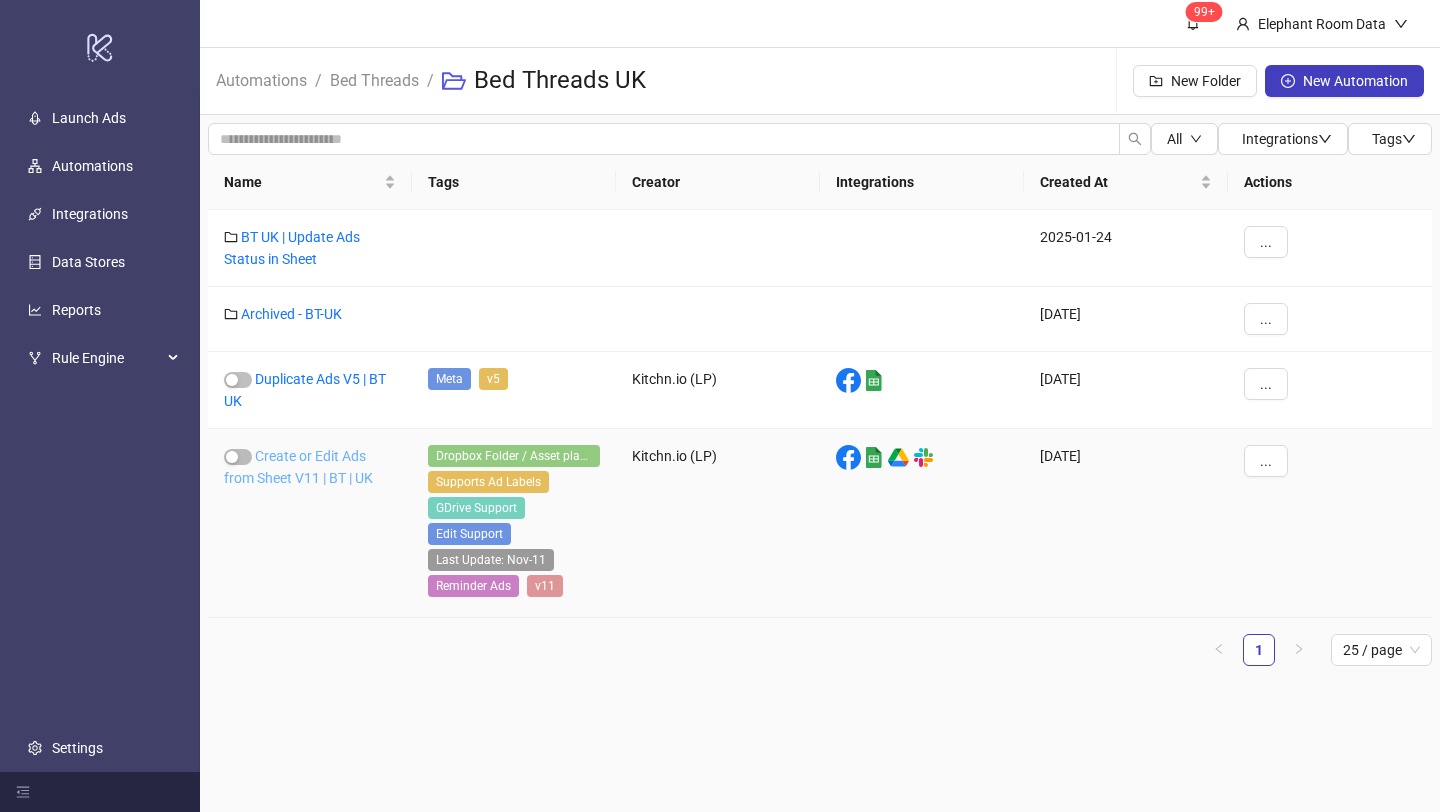 click on "Create or Edit Ads from Sheet V11  |  BT | UK" at bounding box center [298, 467] 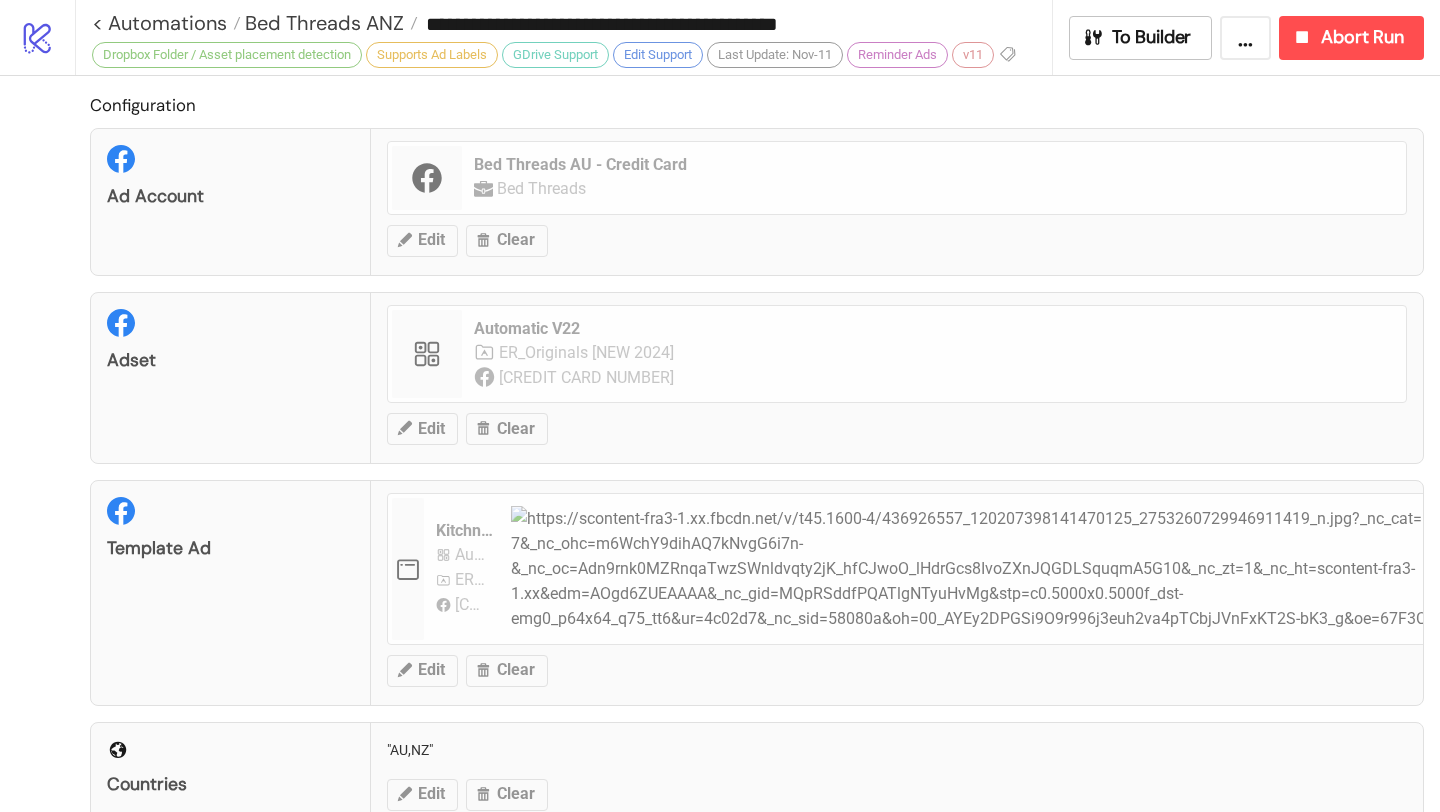 type on "**********" 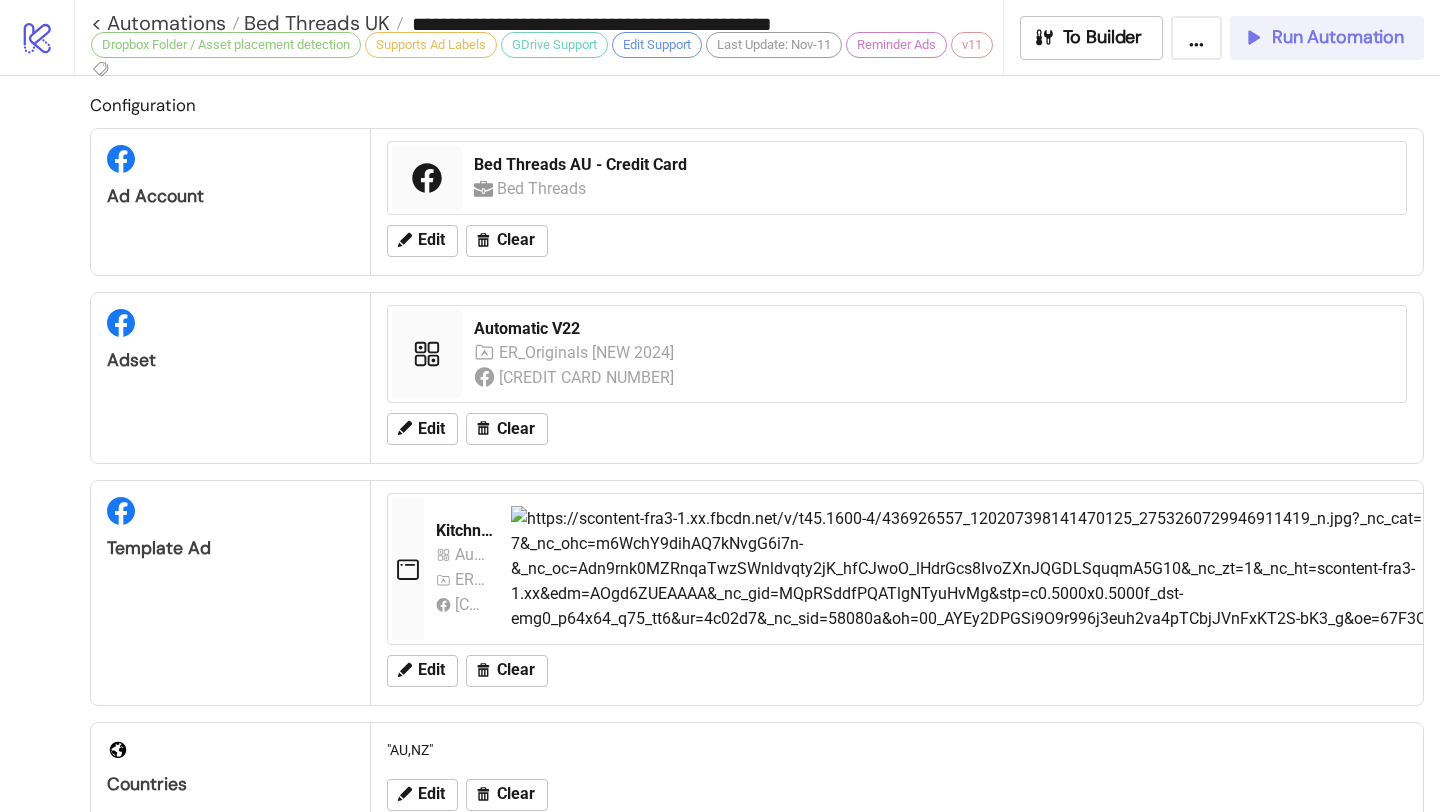 click on "Run Automation" at bounding box center (1327, 38) 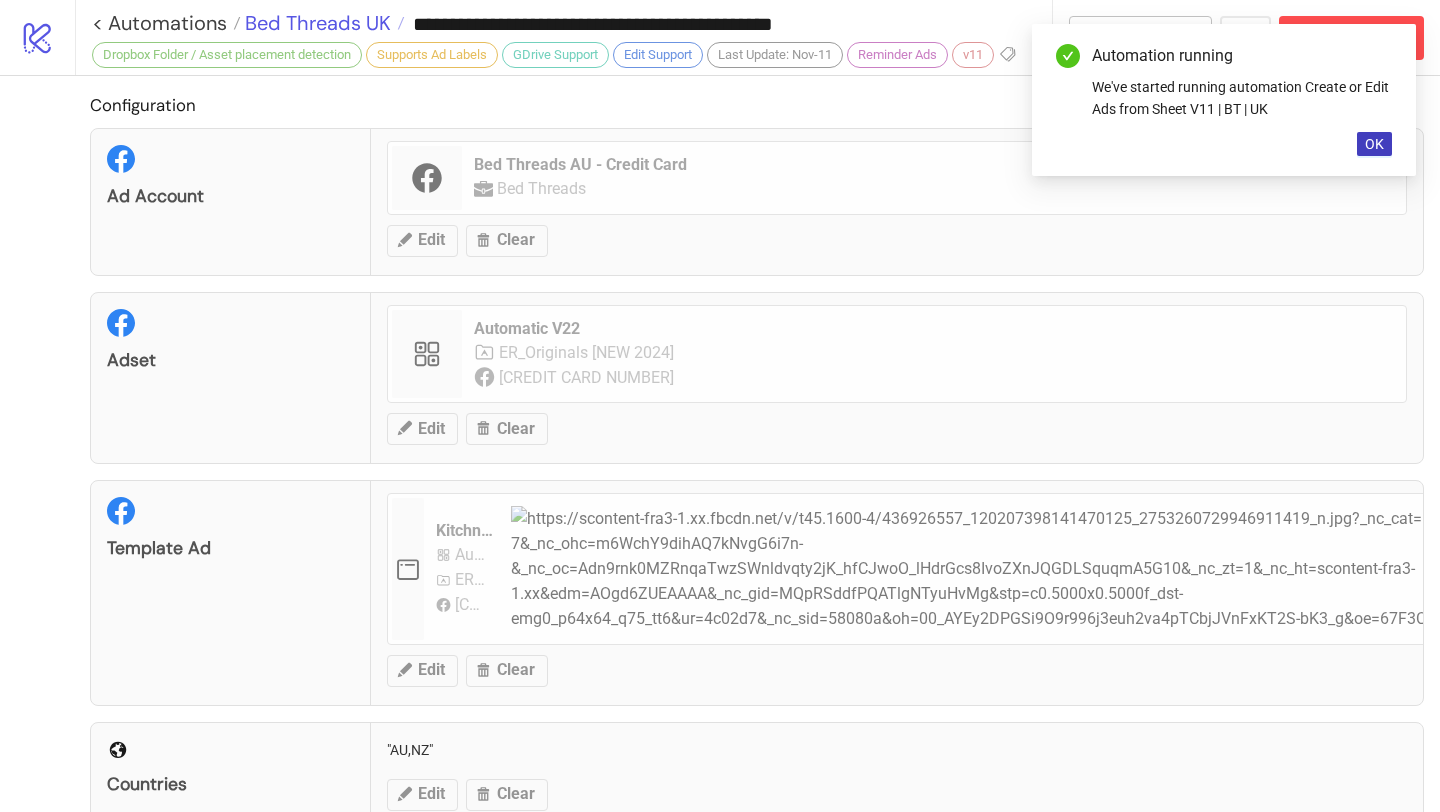 click on "Bed Threads UK" at bounding box center [315, 23] 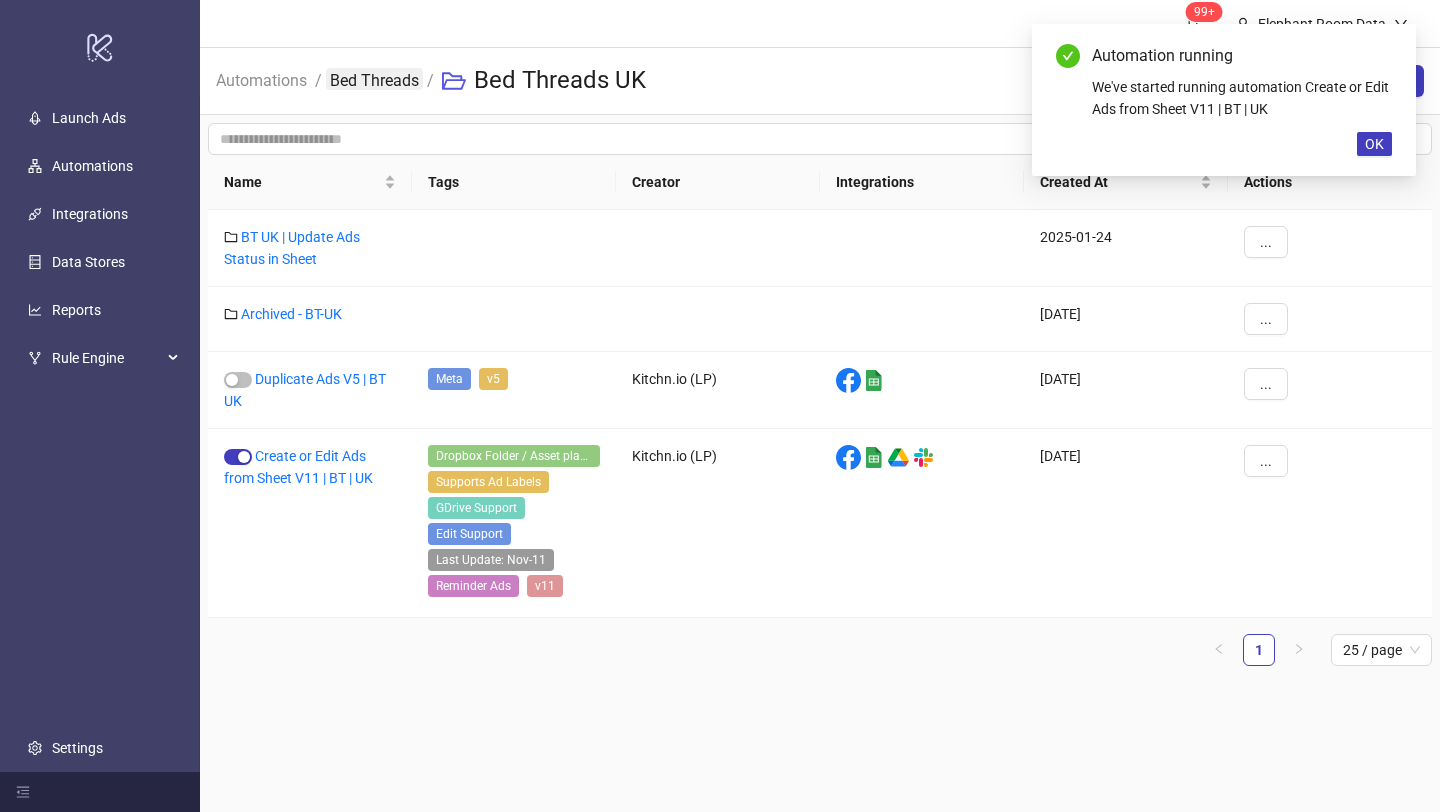 click on "Bed Threads" at bounding box center [374, 79] 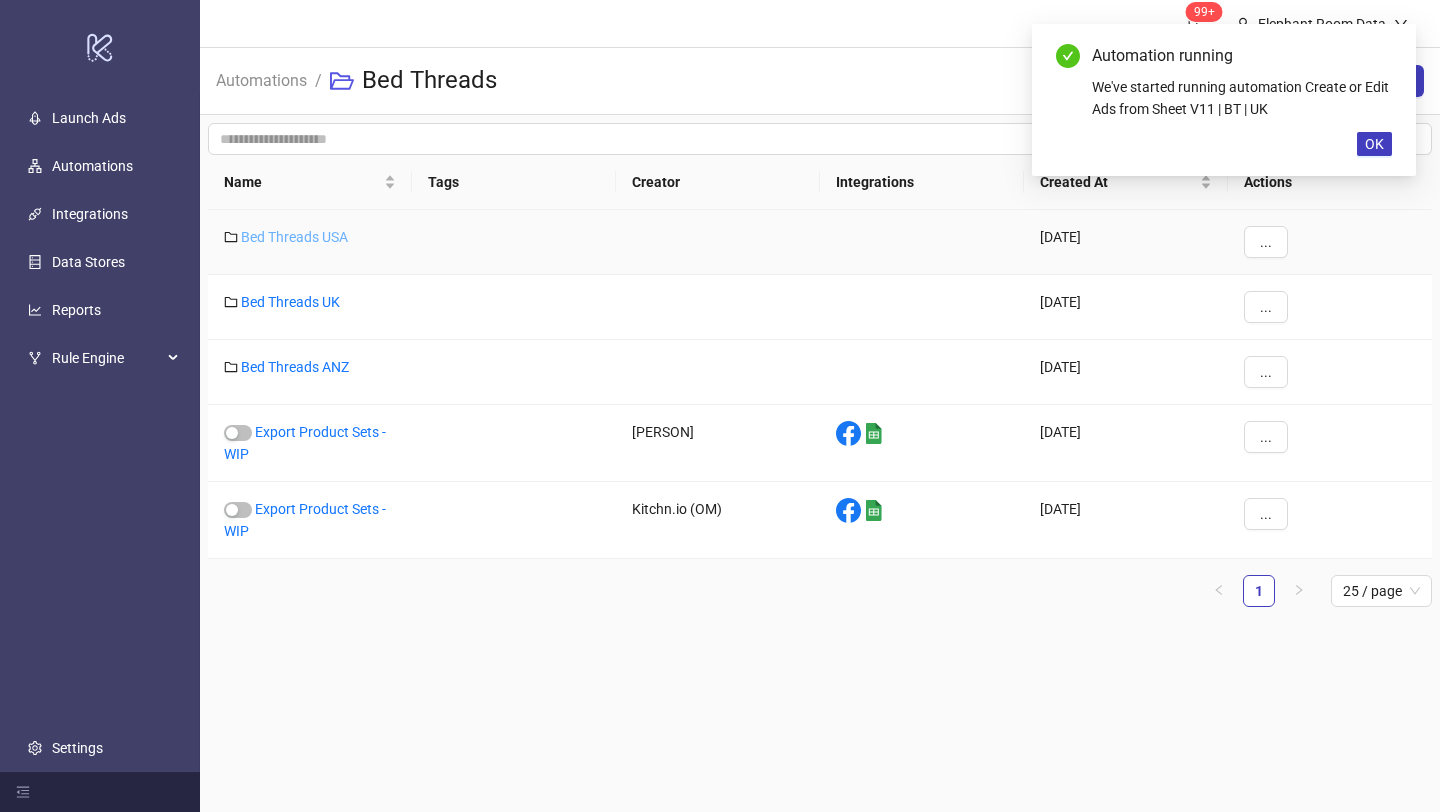 click on "Bed Threads USA" at bounding box center (294, 237) 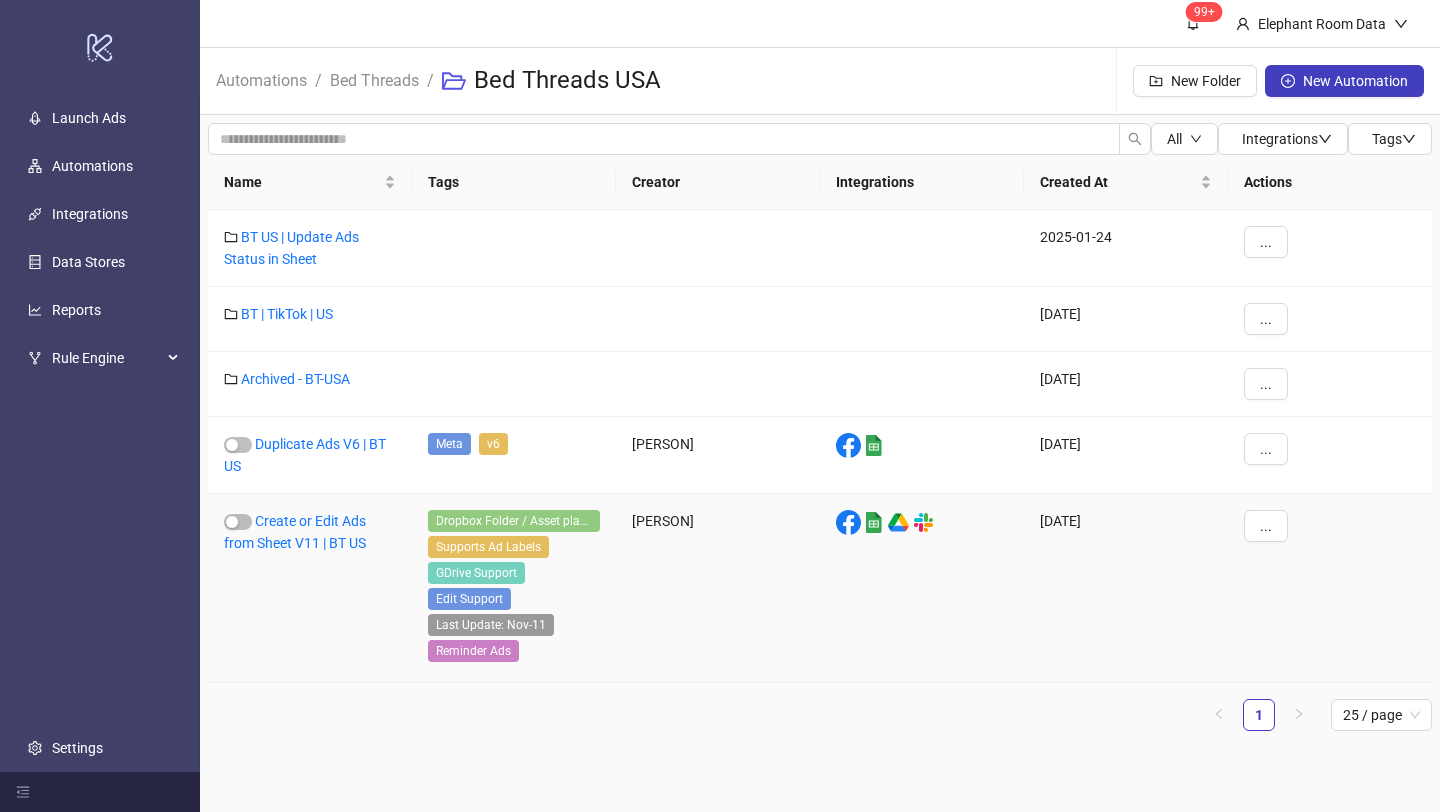 click on "Create or Edit Ads from Sheet V11 | BT US" at bounding box center [310, 588] 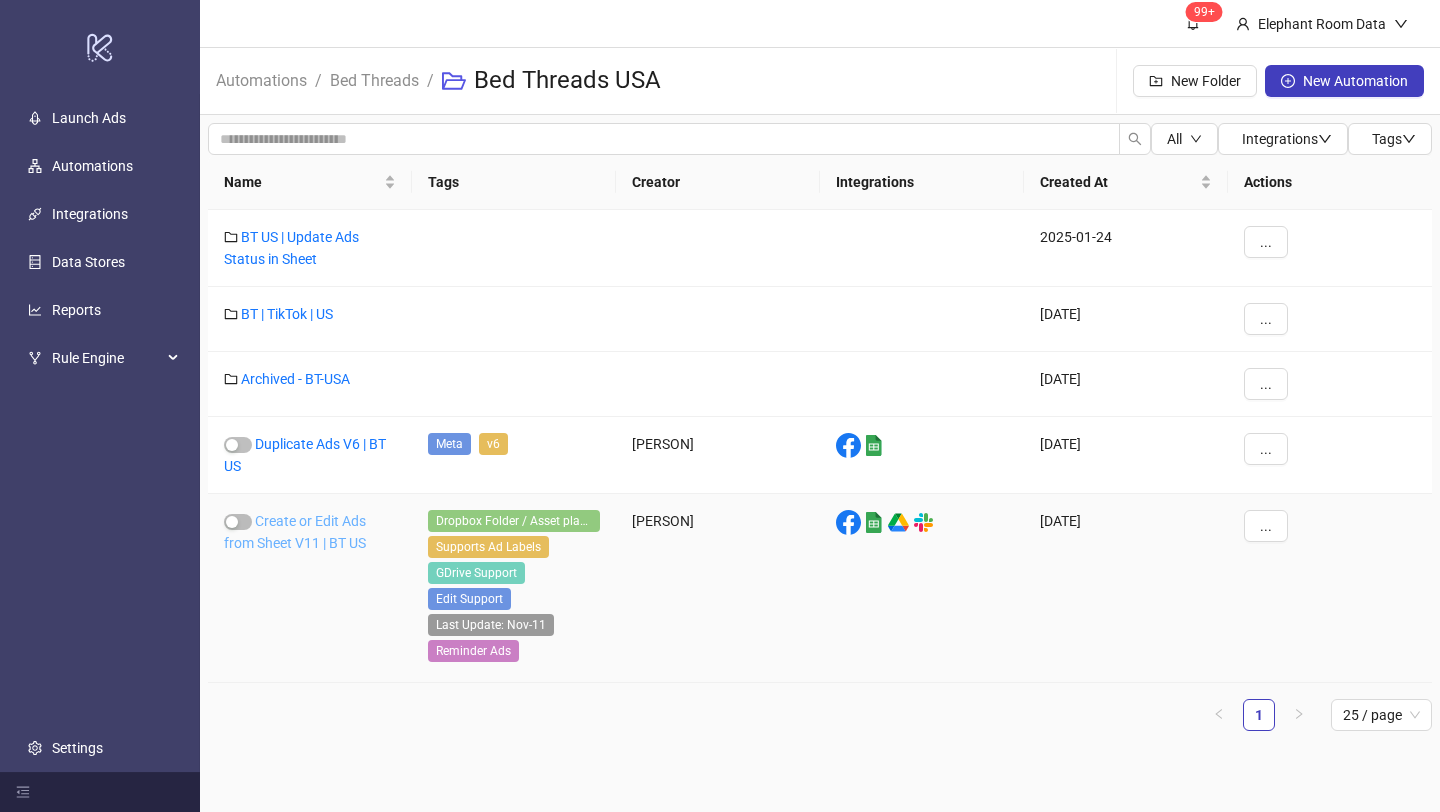 click on "Create or Edit Ads from Sheet V11 | BT US" at bounding box center [295, 532] 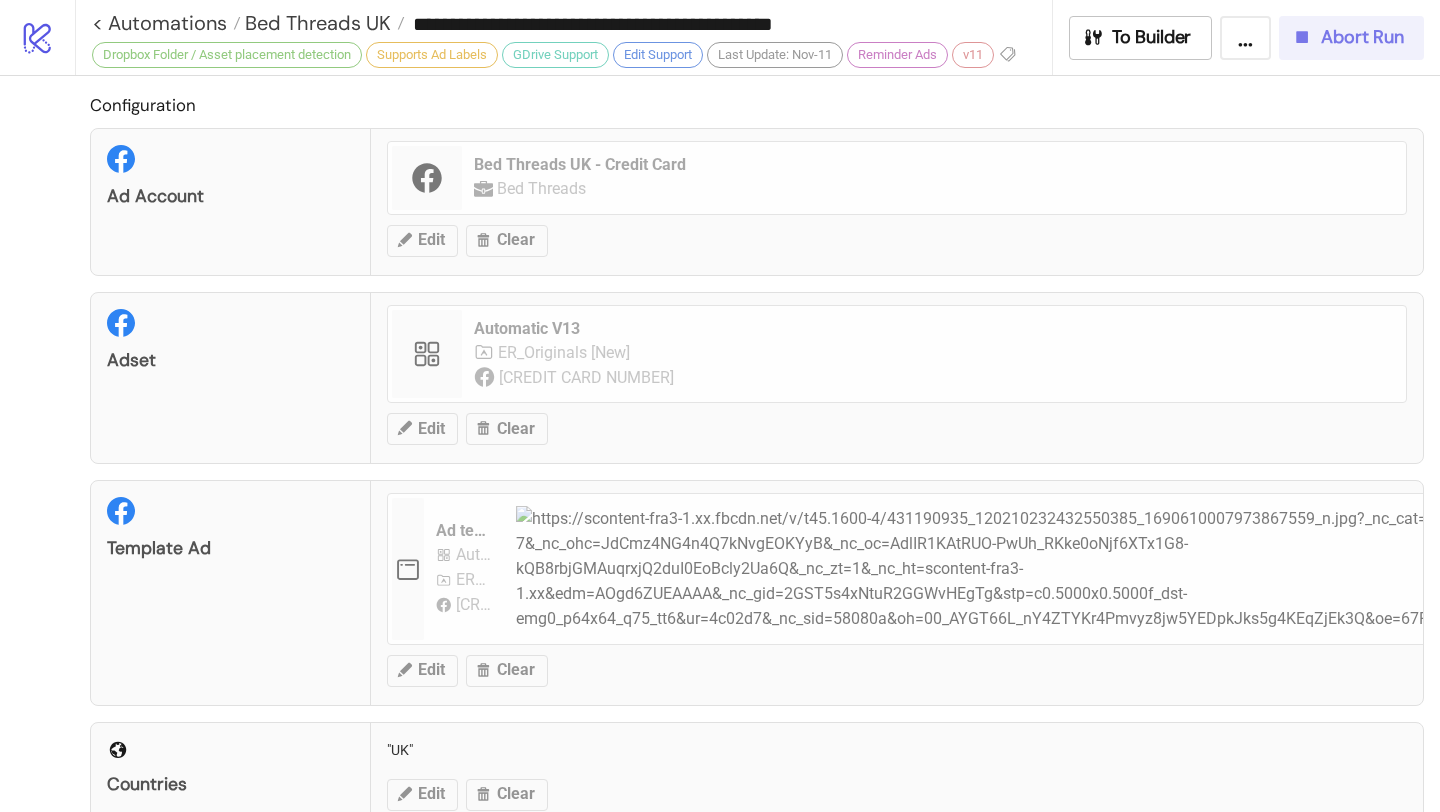 type on "**********" 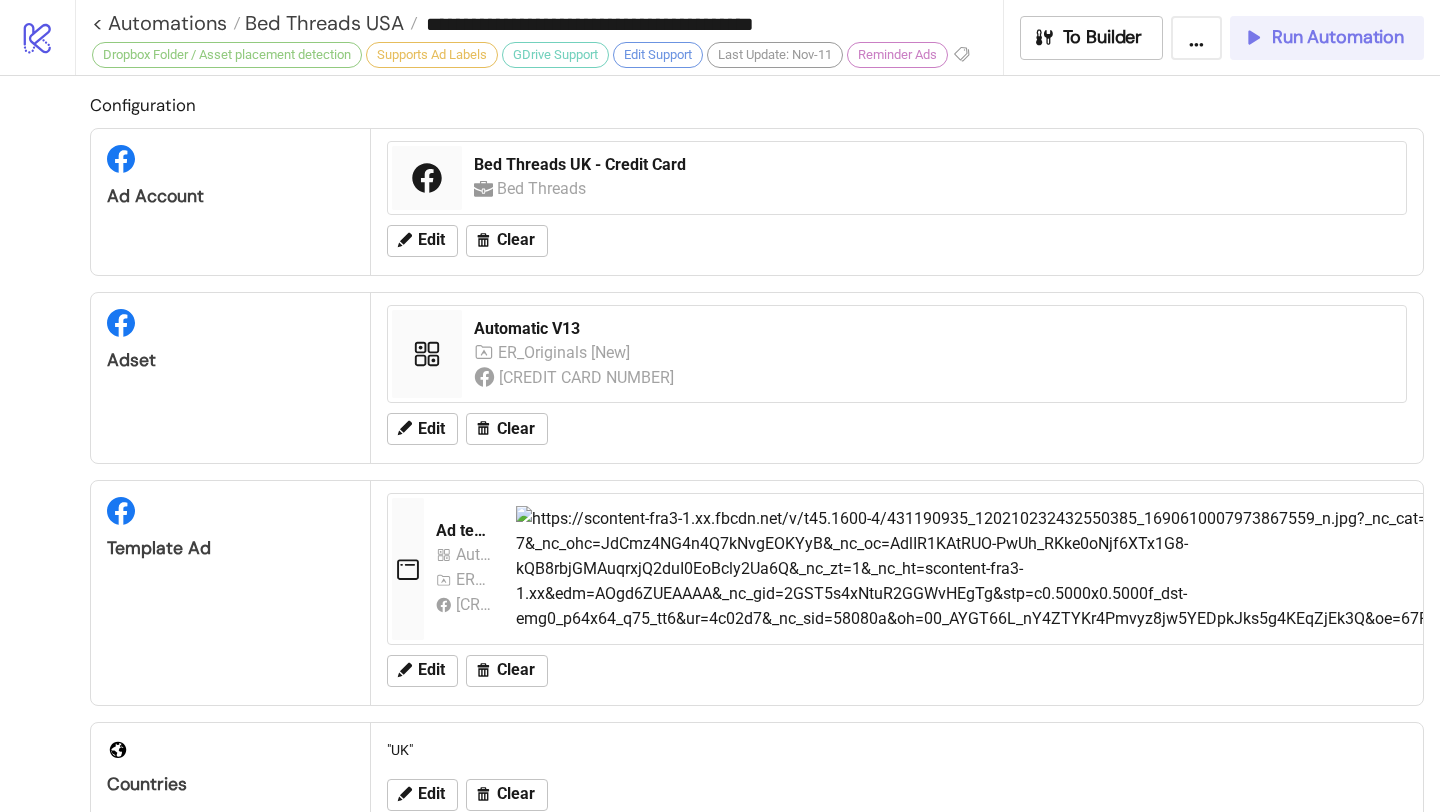 click on "Run Automation" at bounding box center [1338, 37] 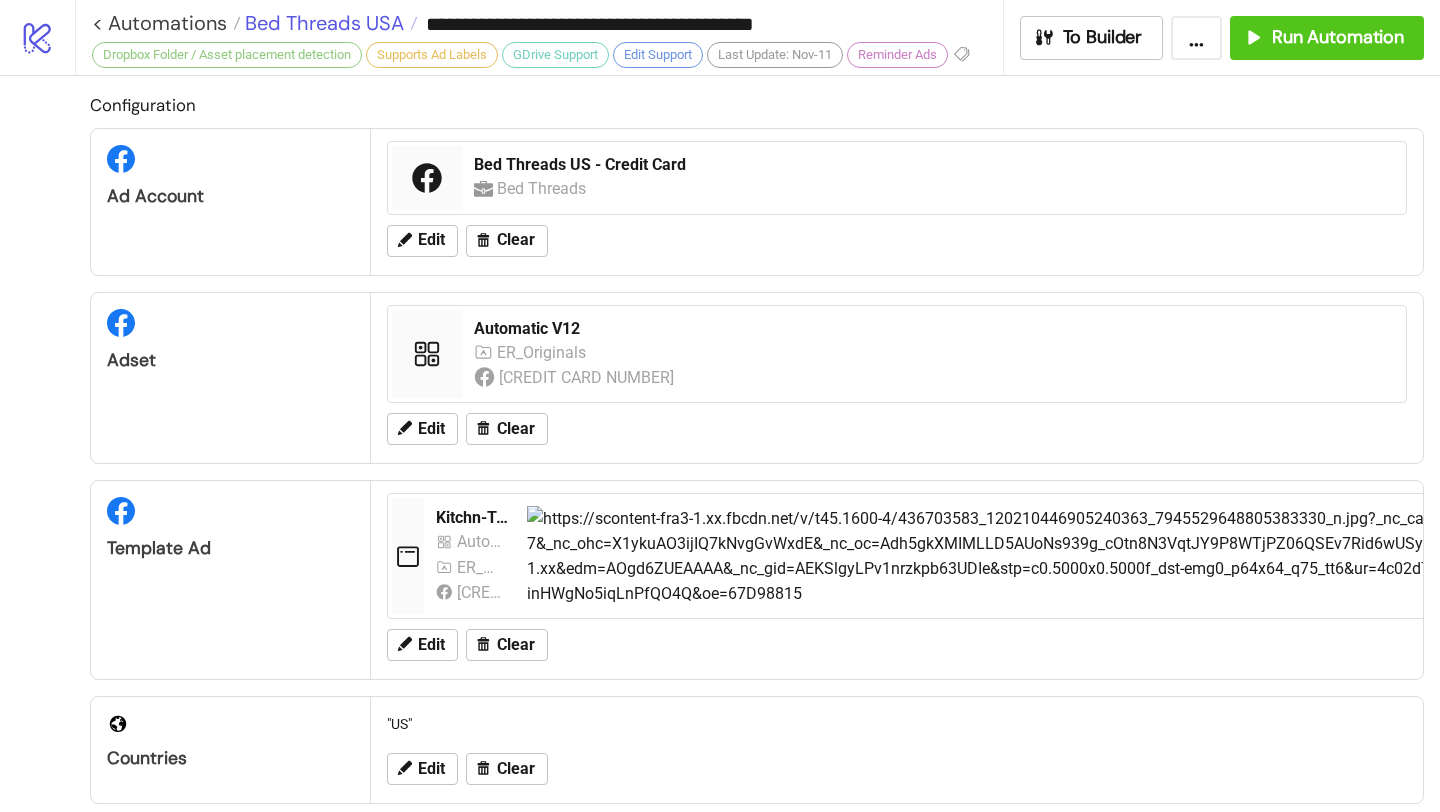 click on "Bed Threads USA" at bounding box center [322, 23] 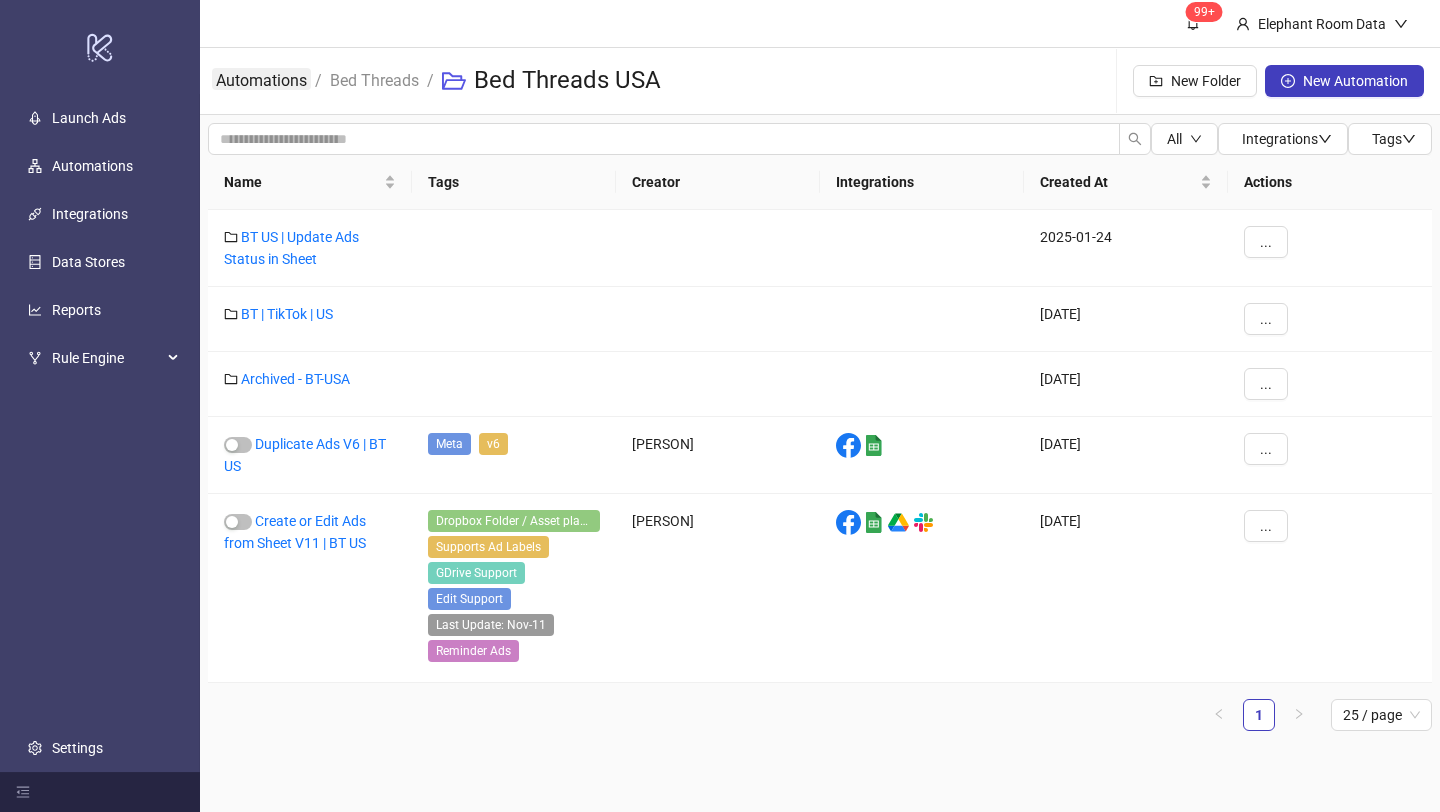 click on "Automations" at bounding box center (261, 79) 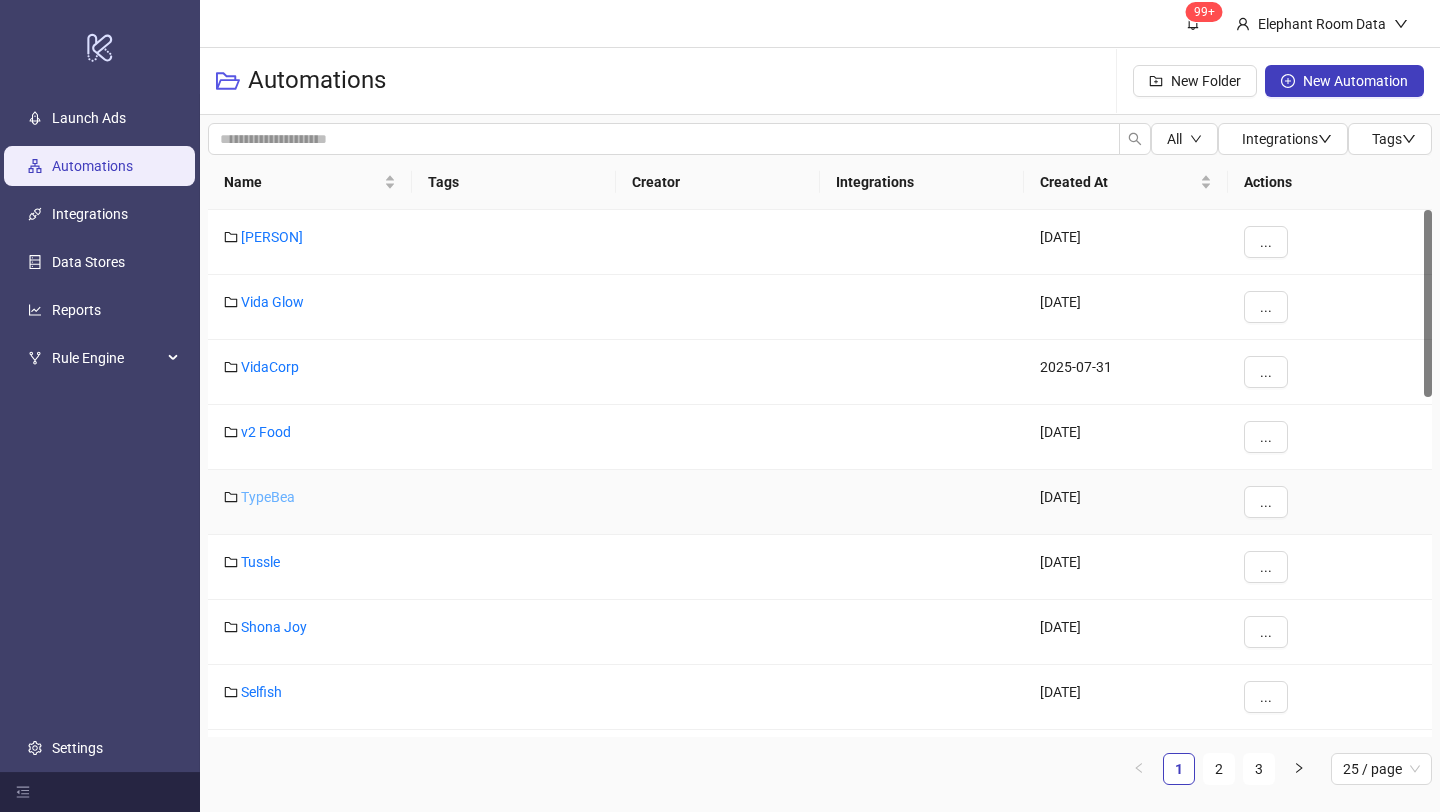click on "TypeBea" at bounding box center (268, 497) 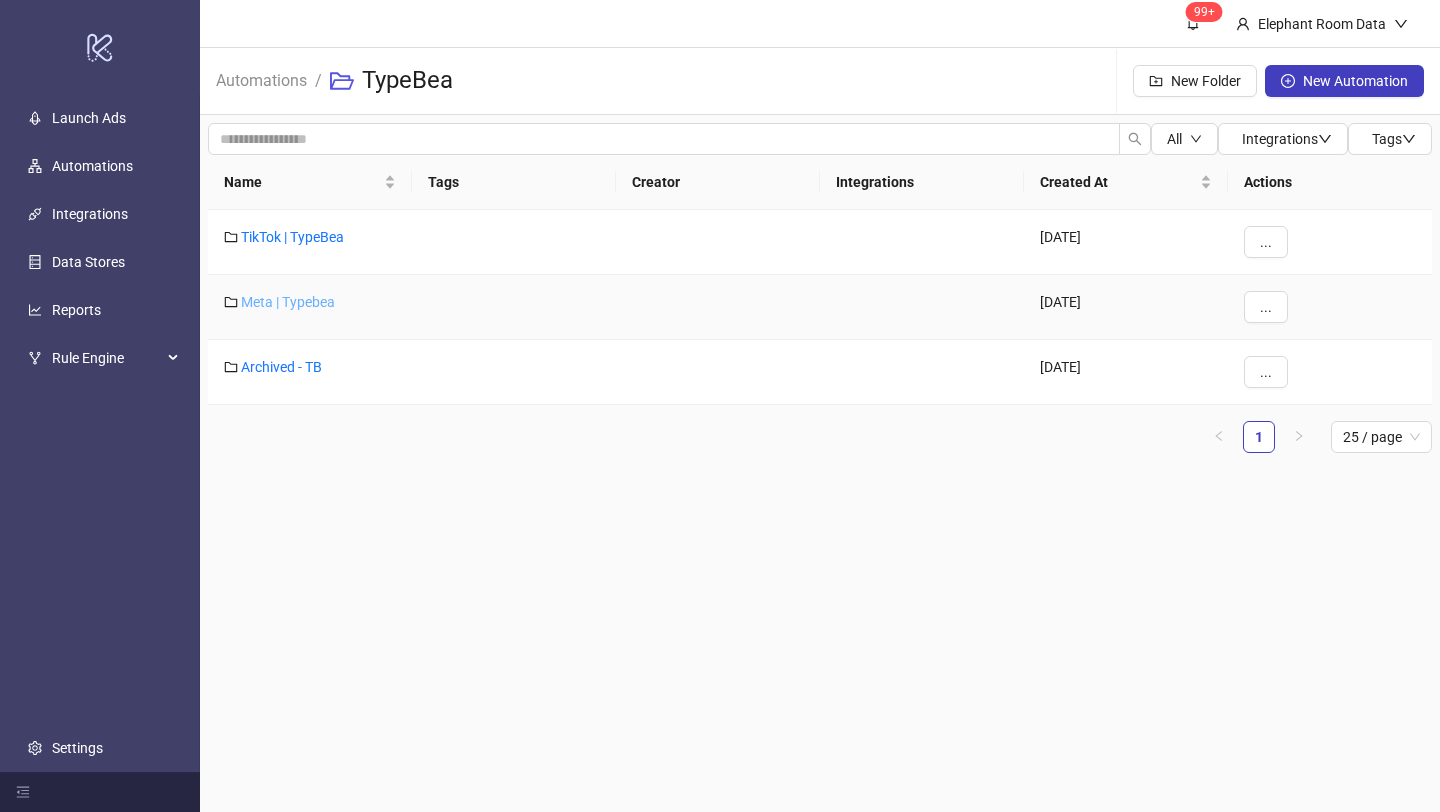 click on "Meta | Typebea" at bounding box center (288, 302) 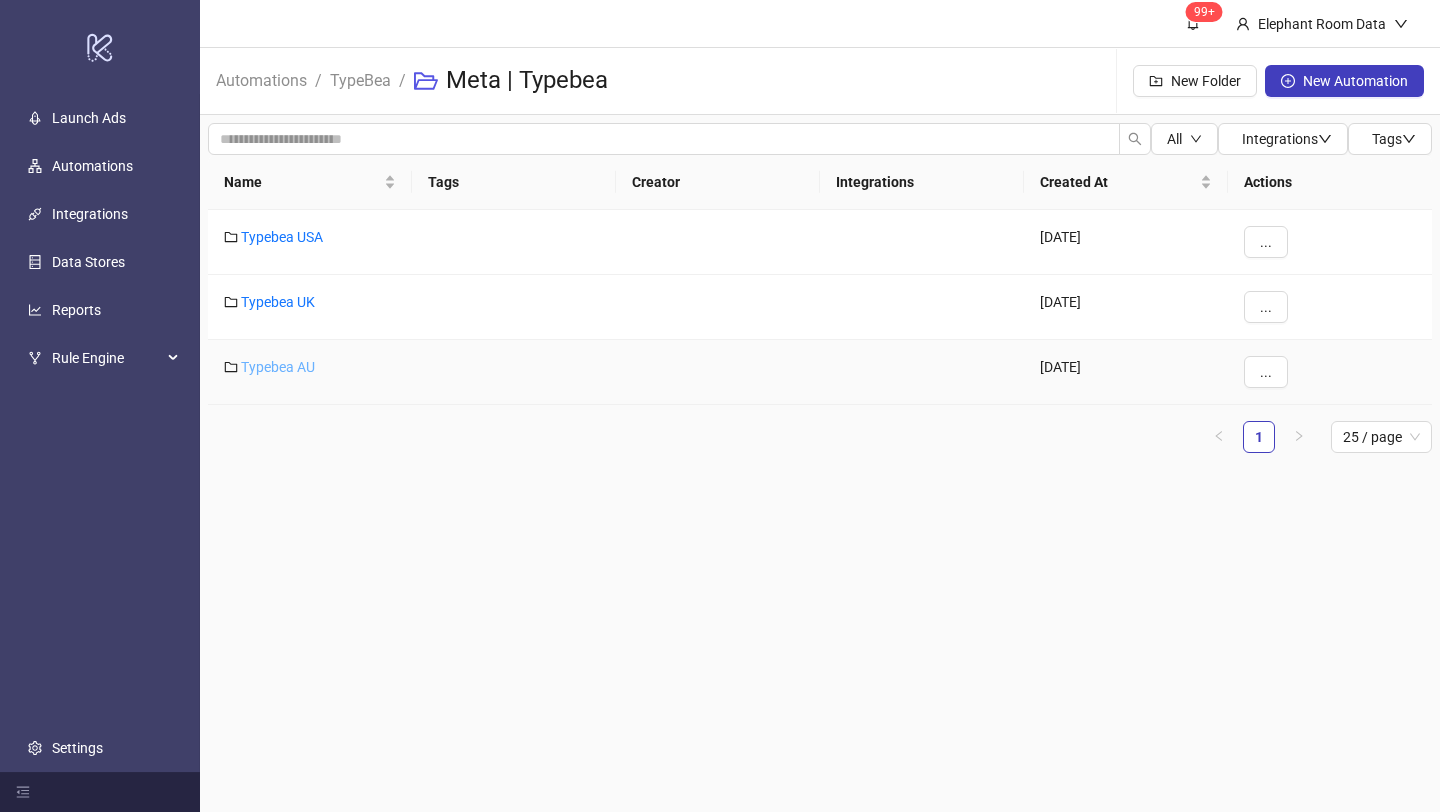 click on "Typebea  AU" at bounding box center (278, 367) 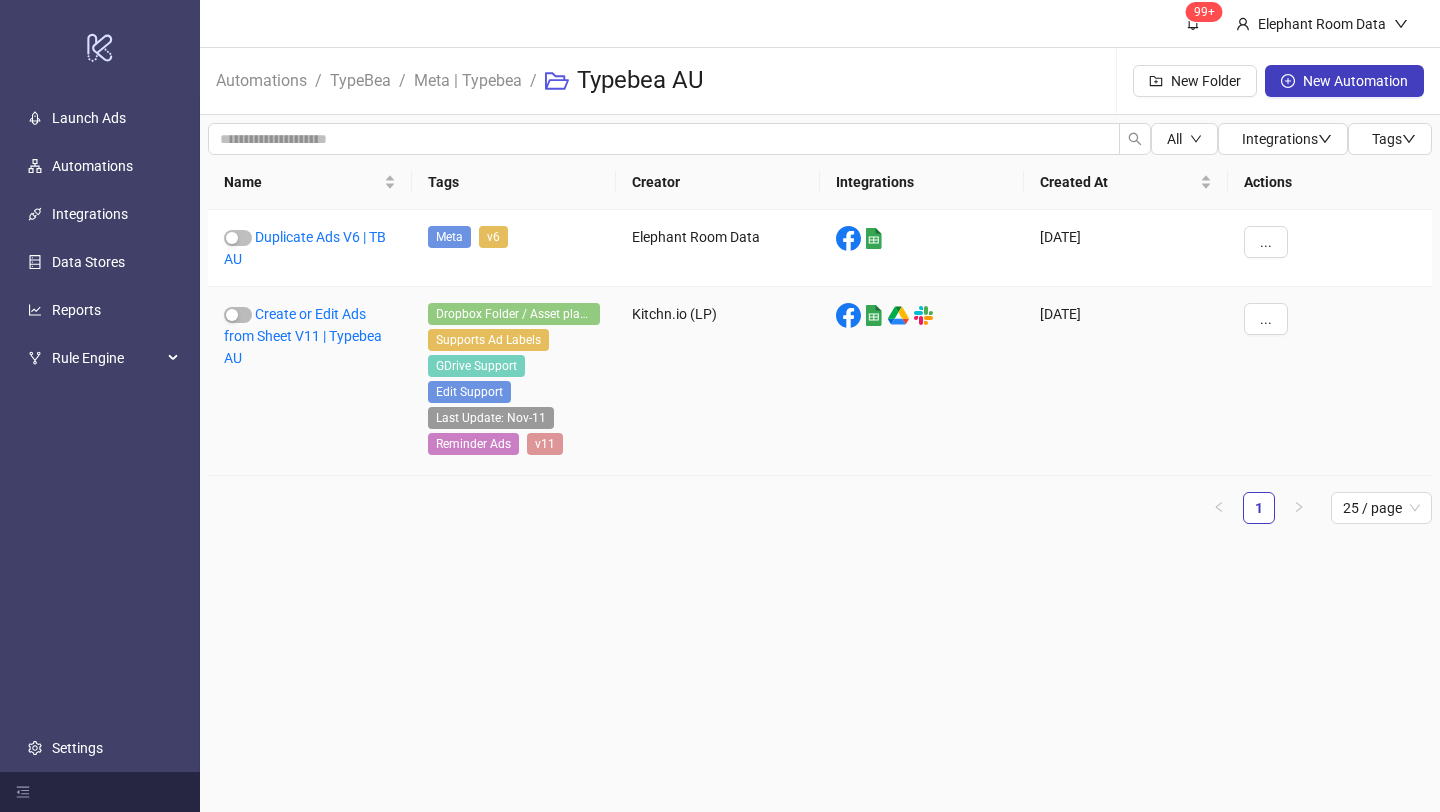 click on "Create or Edit Ads from Sheet V11  | Typebea AU" at bounding box center [310, 381] 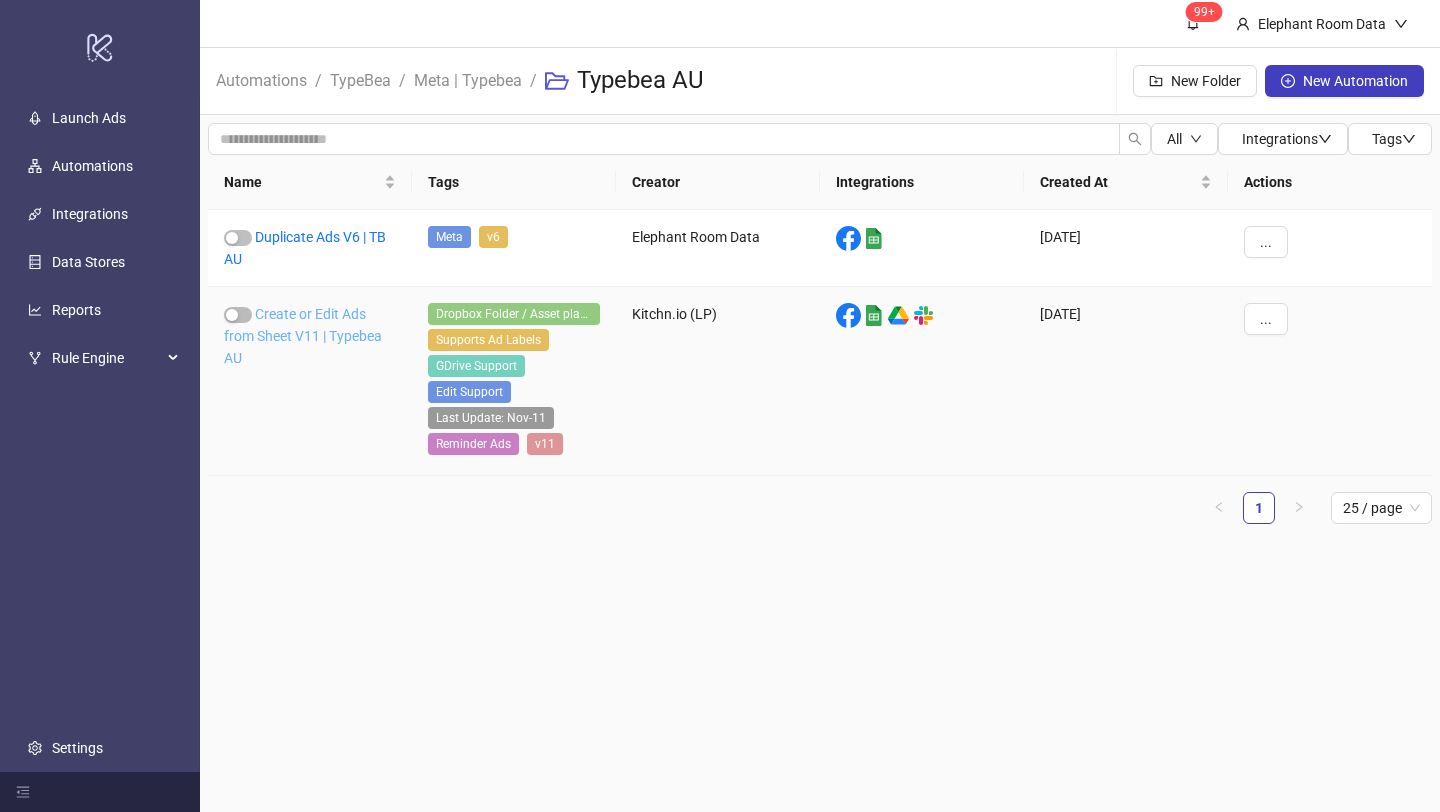 click on "Create or Edit Ads from Sheet V11  | Typebea AU" at bounding box center [303, 336] 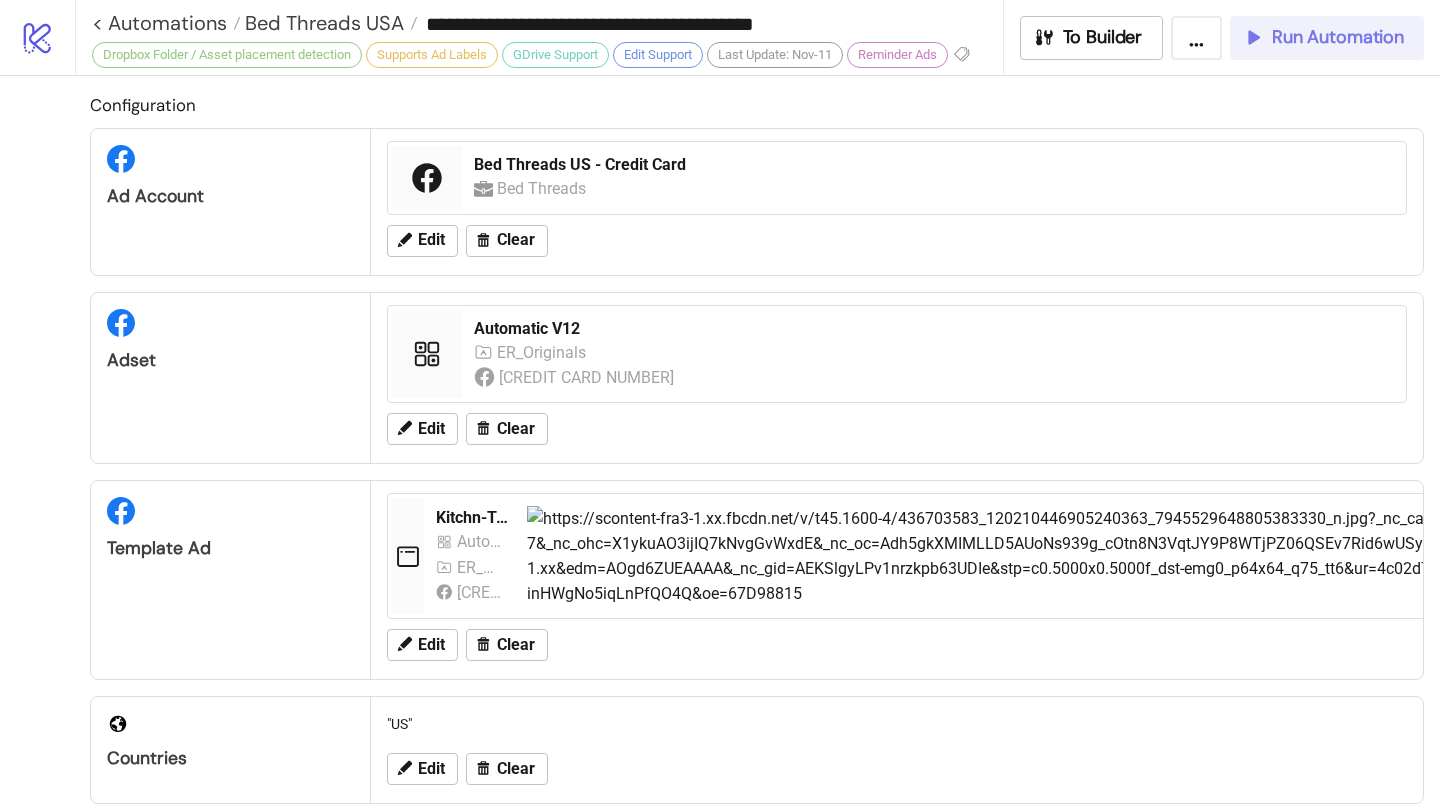 type on "**********" 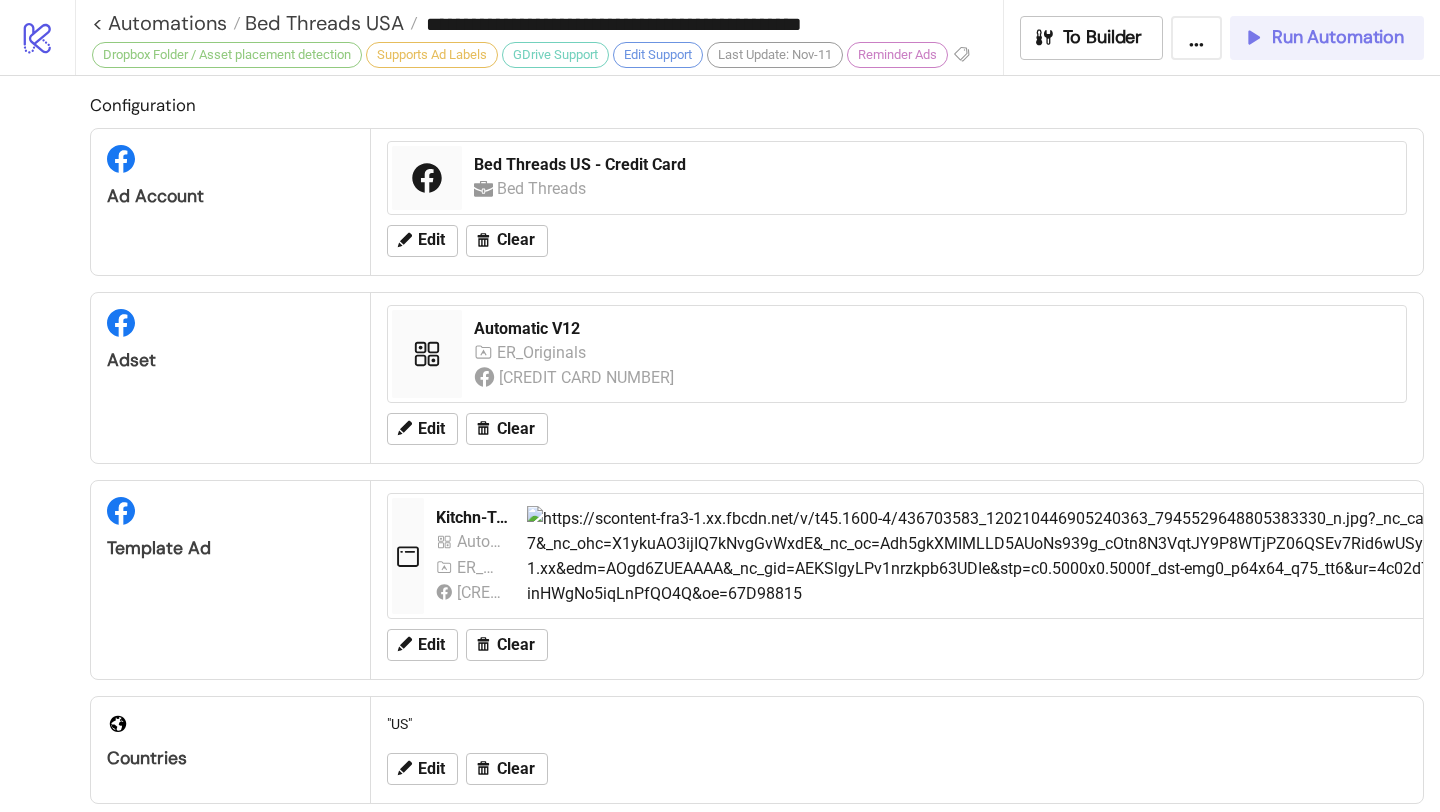 click on "Run Automation" at bounding box center (1338, 37) 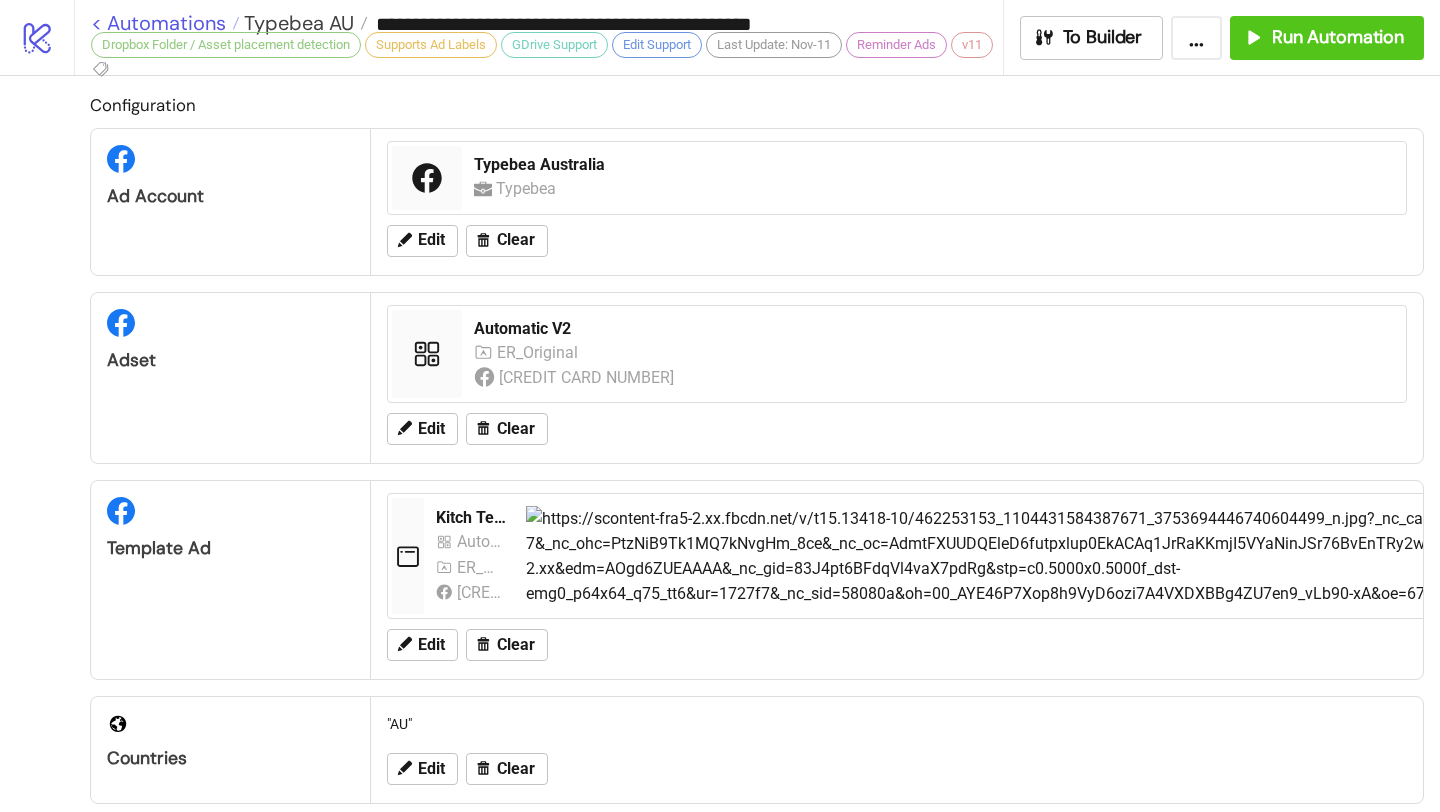 click on "< Automations" at bounding box center (165, 23) 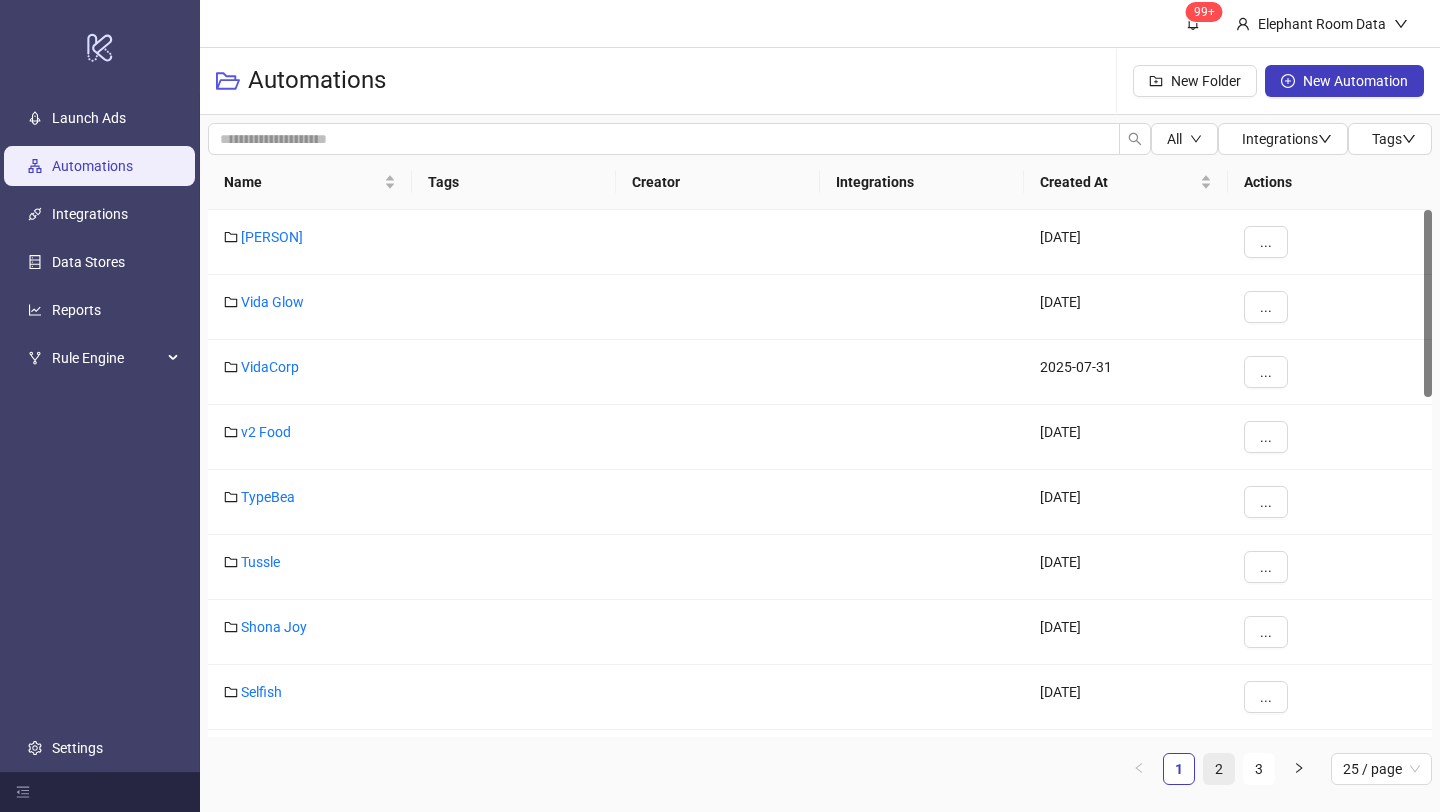 click on "2" at bounding box center [1219, 769] 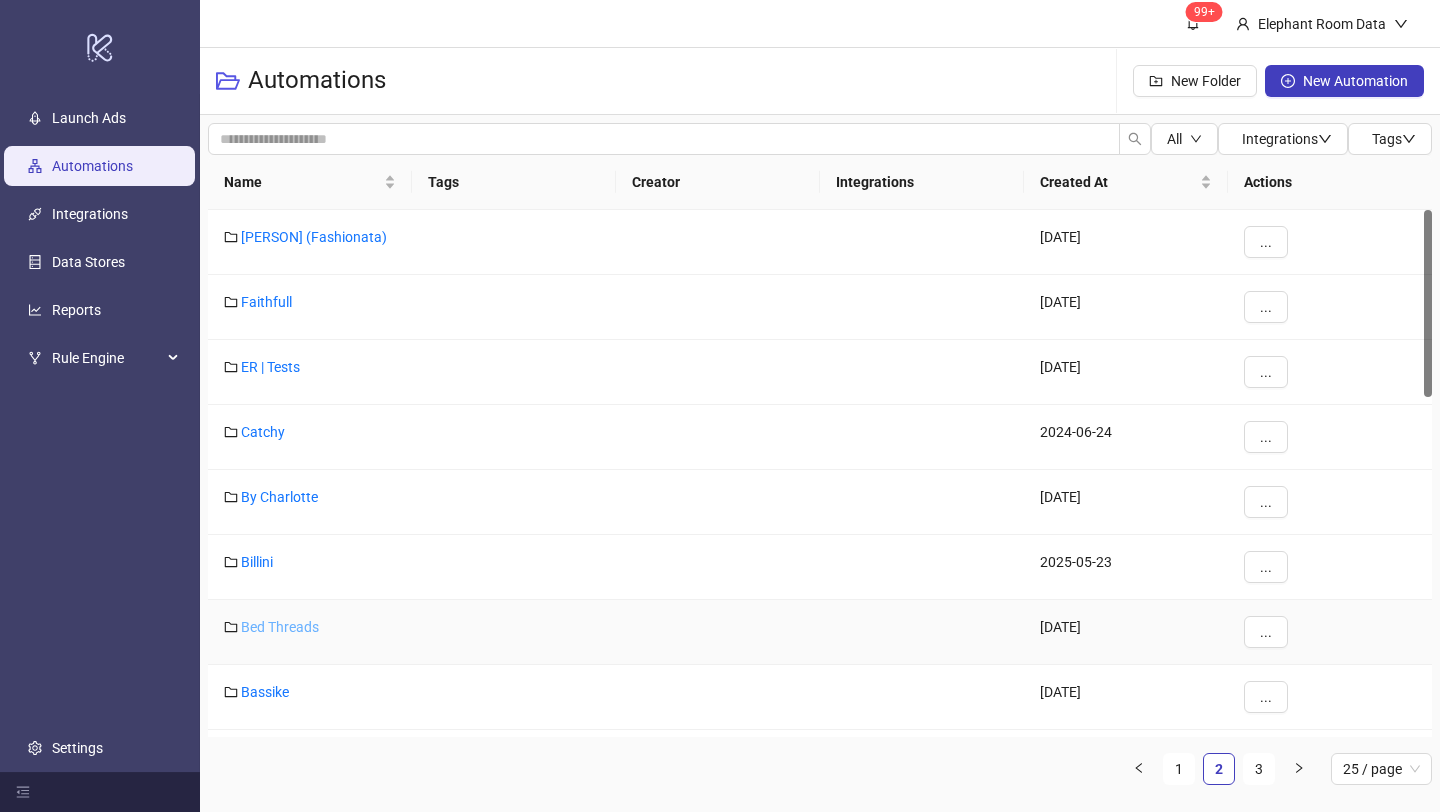 click on "Bed Threads" at bounding box center [280, 627] 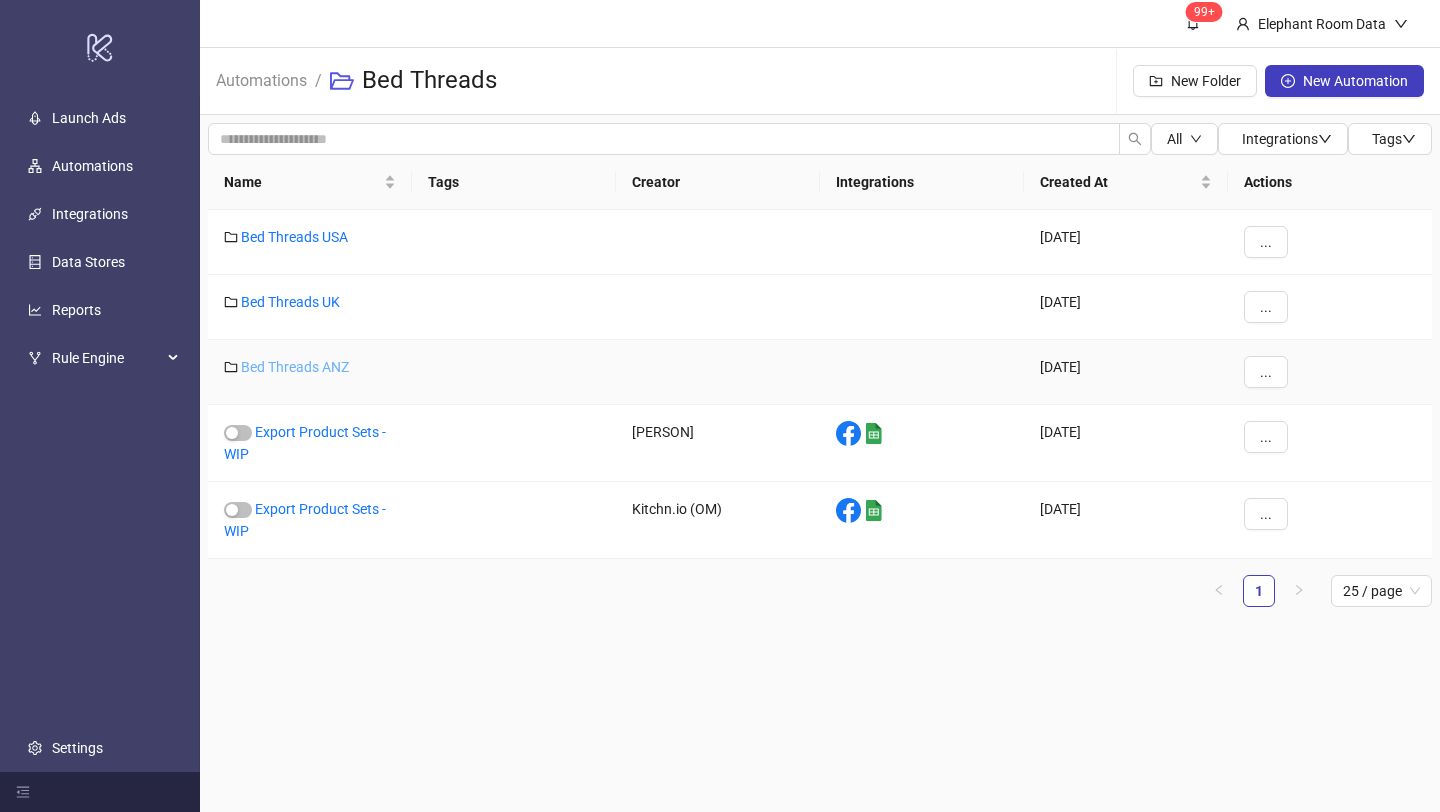 click on "Bed Threads ANZ" at bounding box center (295, 367) 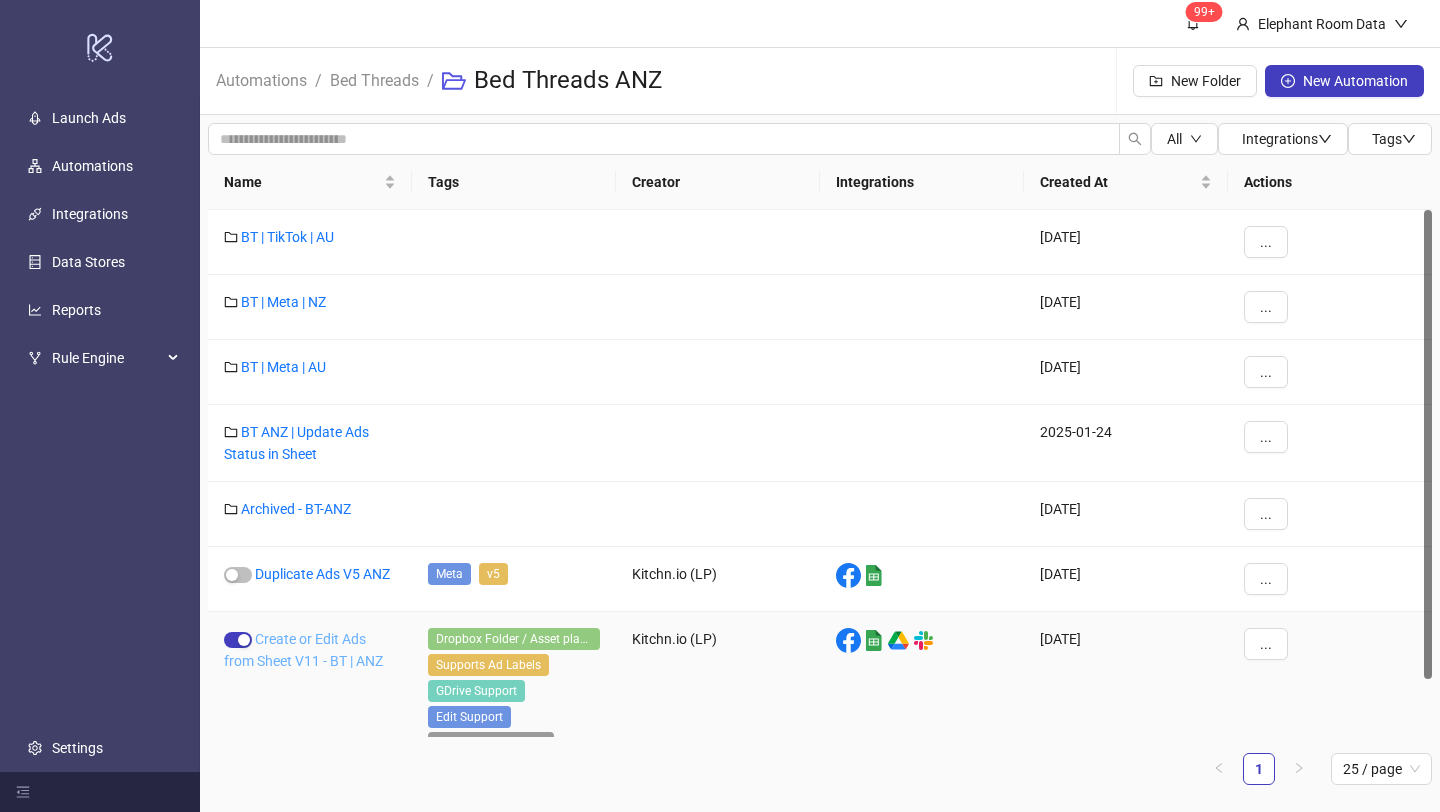 click on "Create or Edit Ads from Sheet V11 - BT | ANZ" at bounding box center (303, 650) 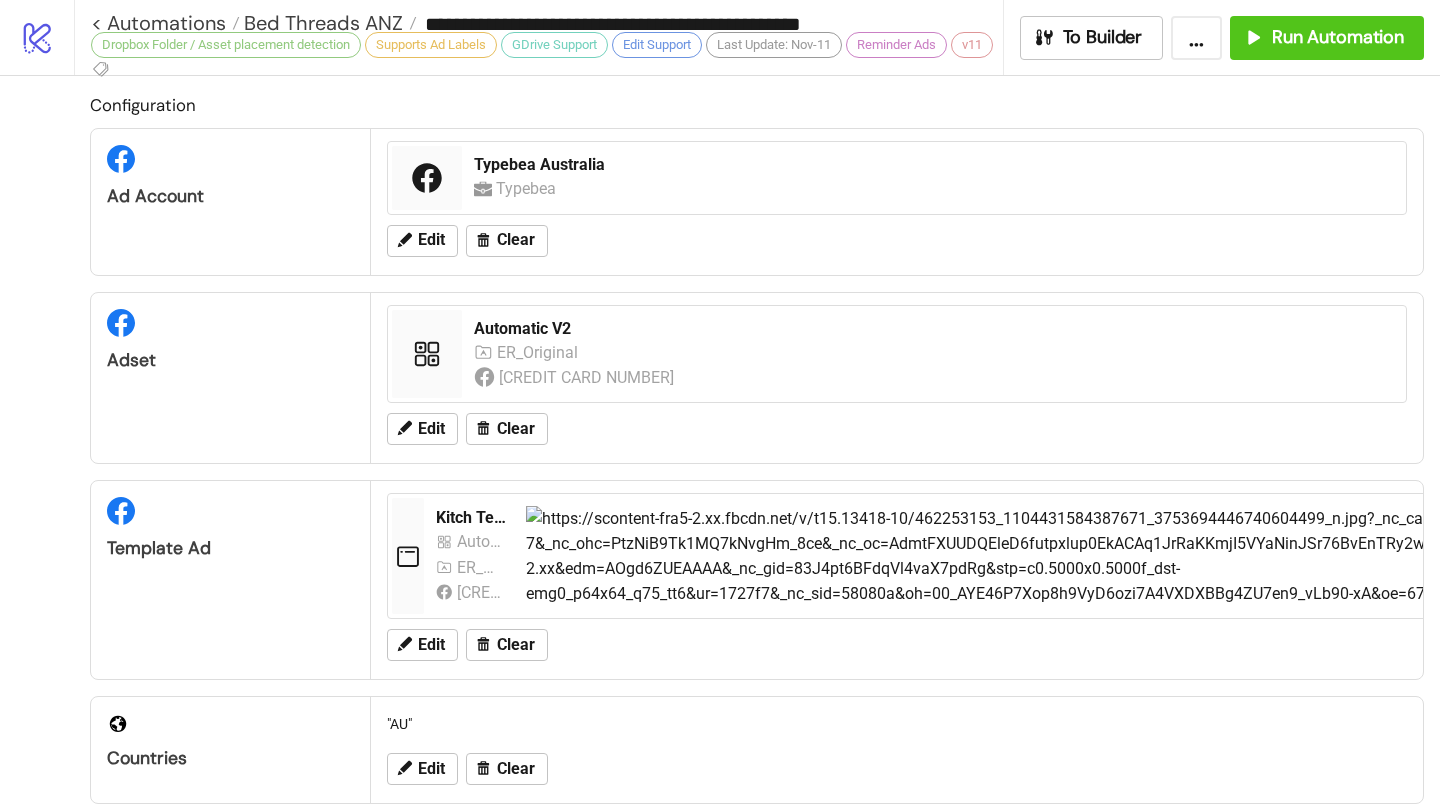 type on "**********" 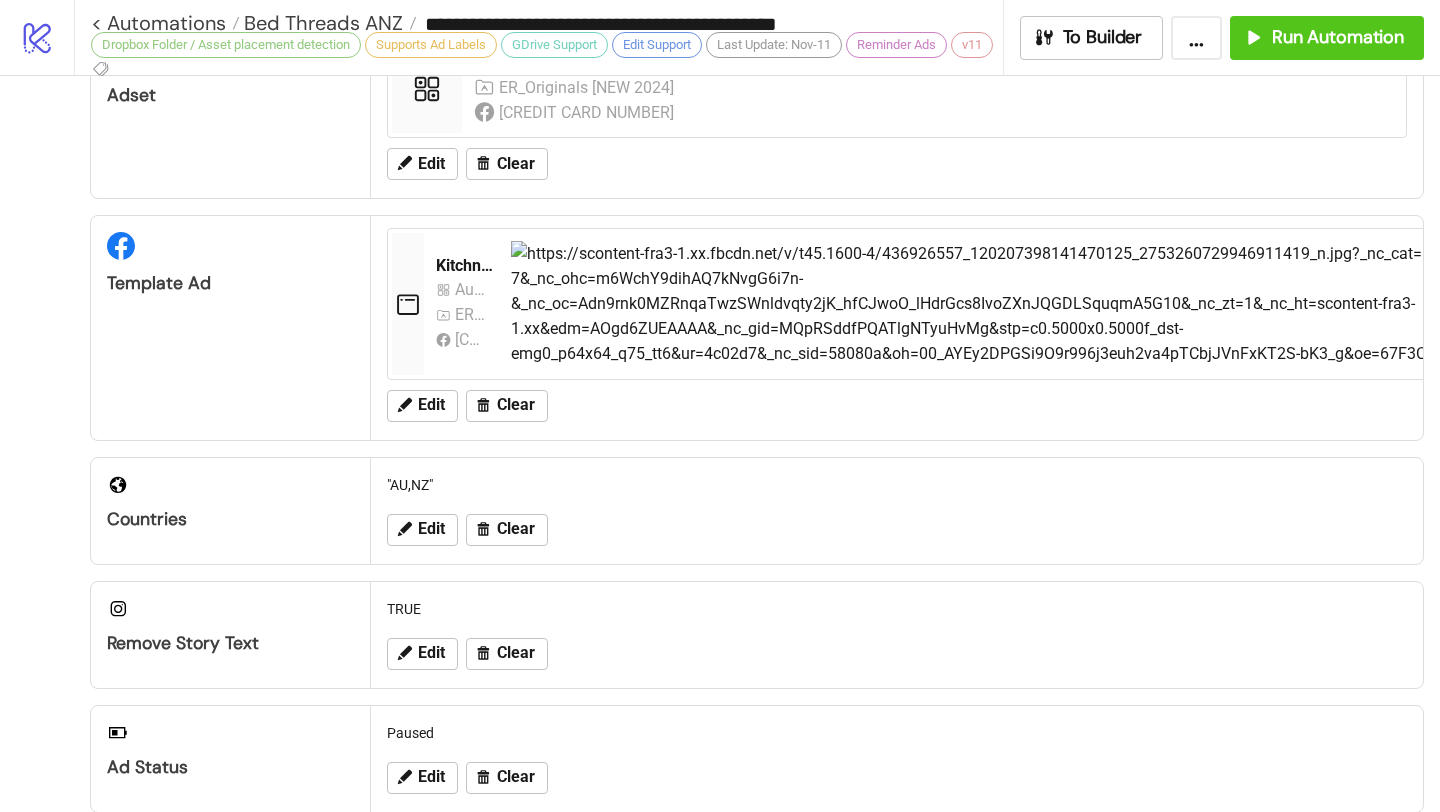 scroll, scrollTop: 0, scrollLeft: 0, axis: both 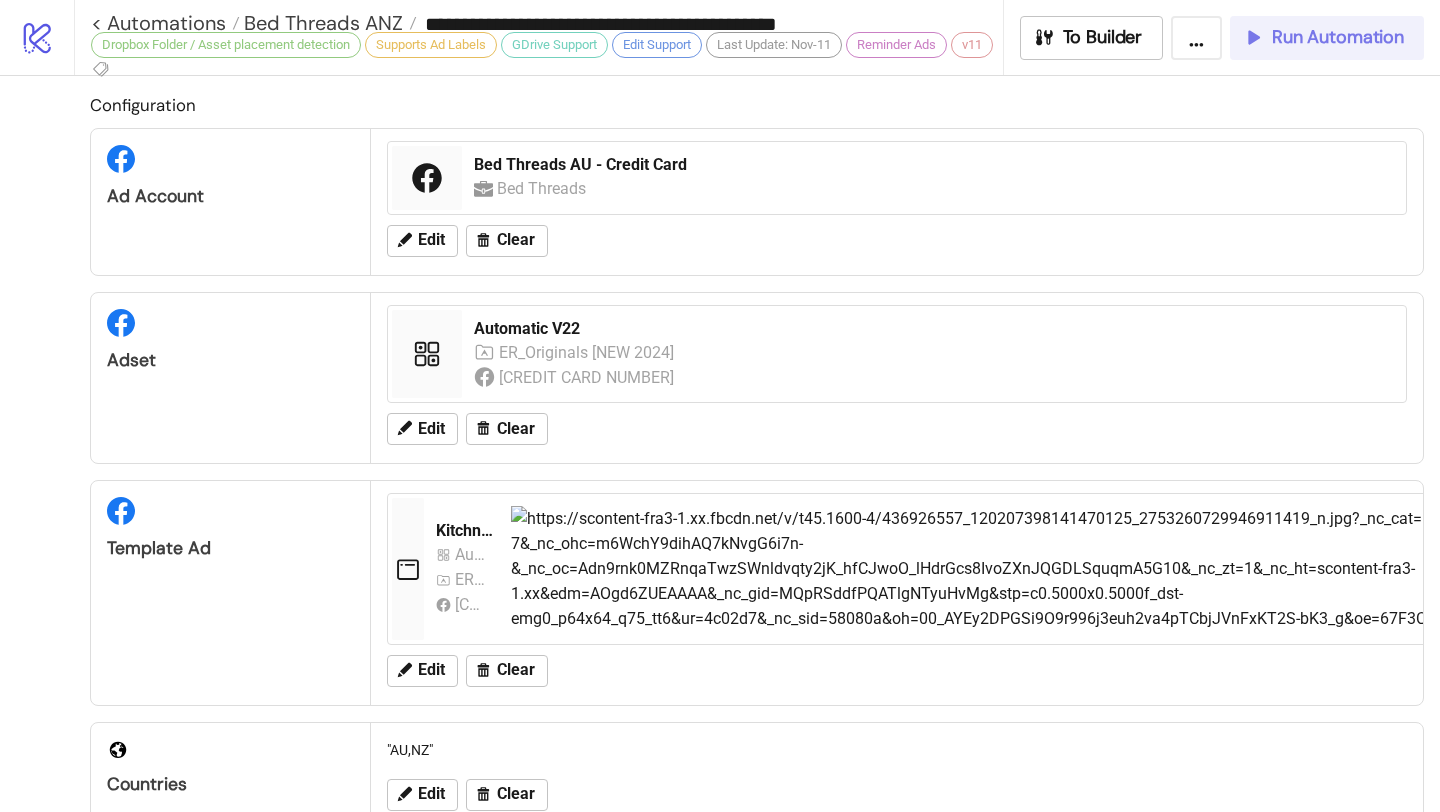 click on "Run Automation" at bounding box center (1323, 37) 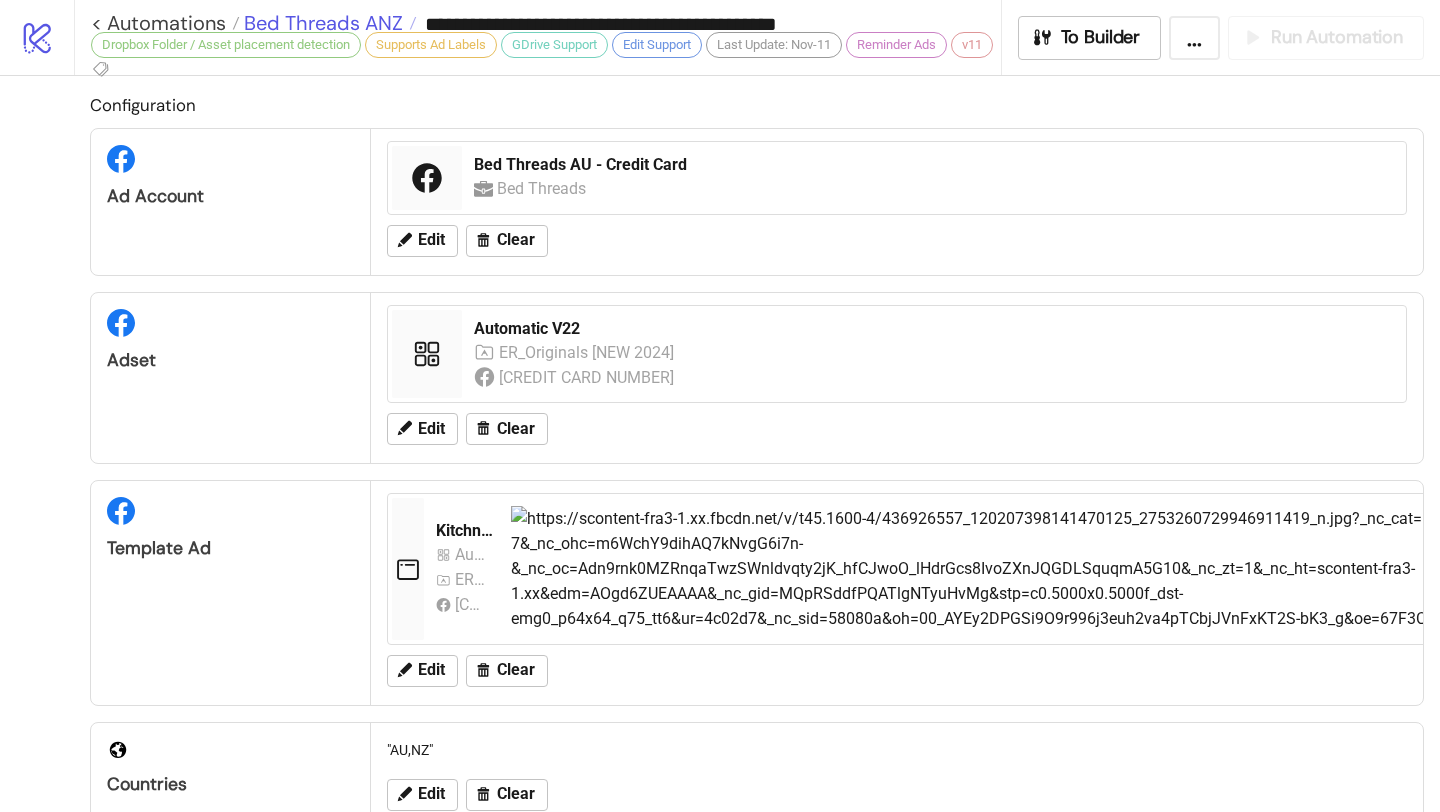 click on "Bed Threads ANZ" at bounding box center (321, 23) 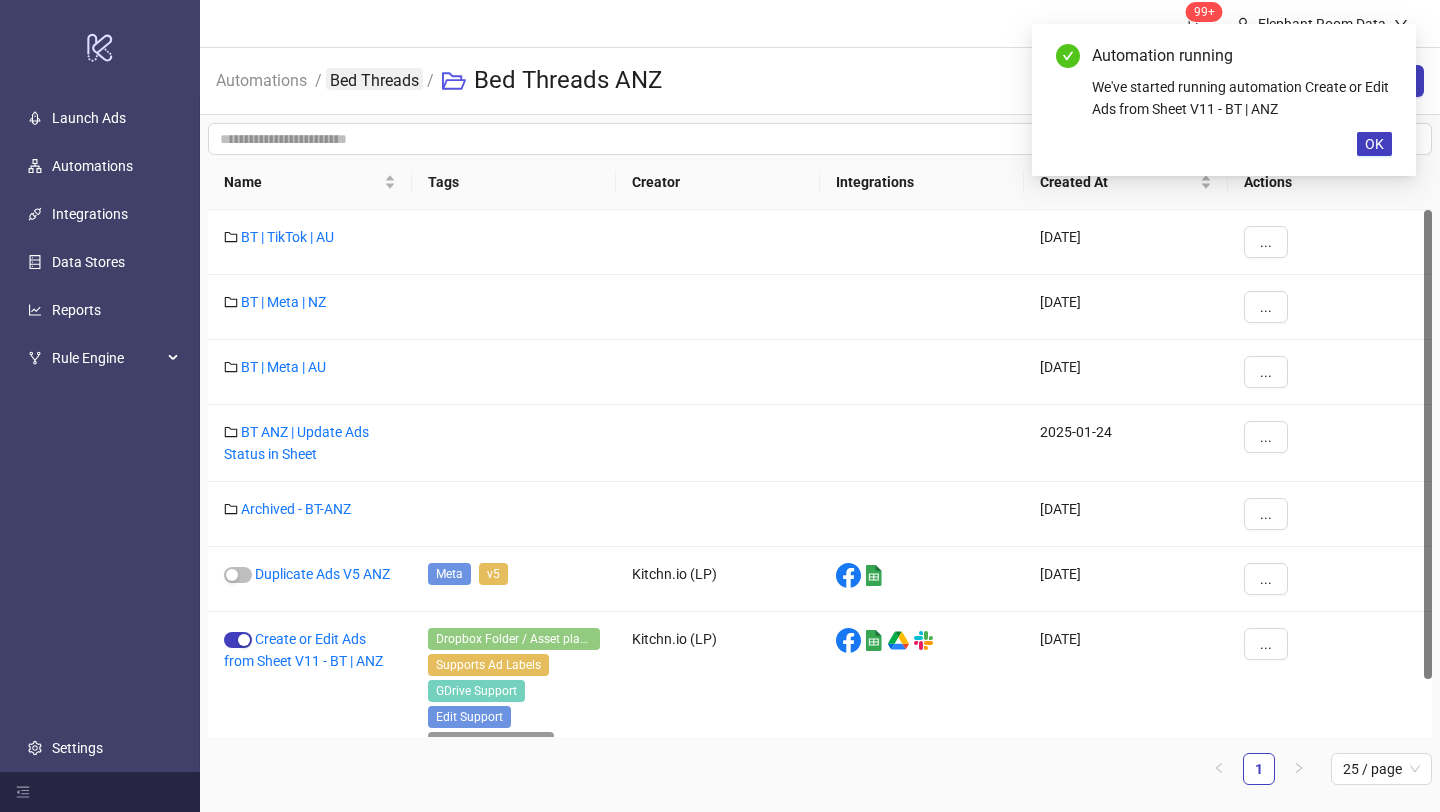 click on "Bed Threads" at bounding box center [374, 79] 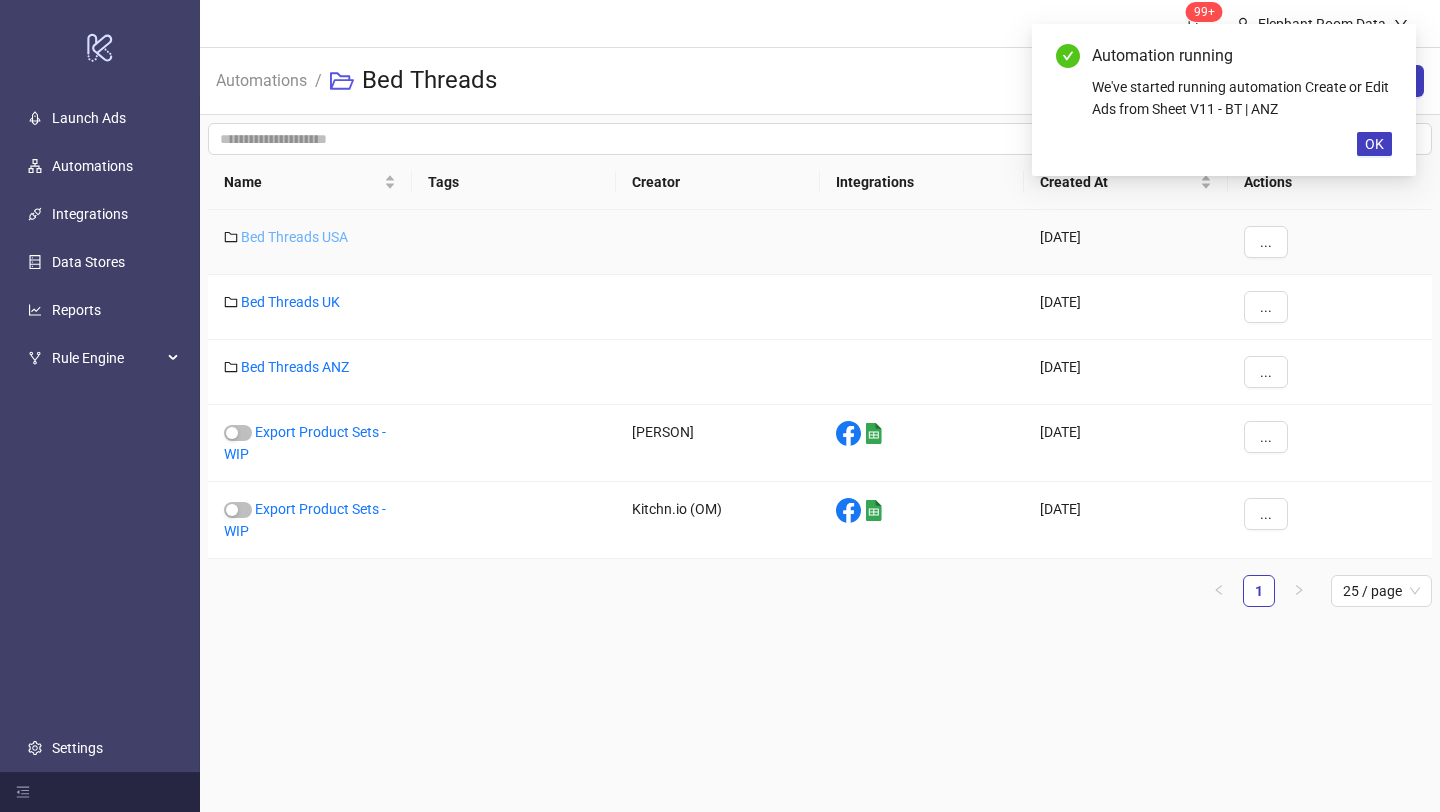 click on "Bed Threads USA" at bounding box center (294, 237) 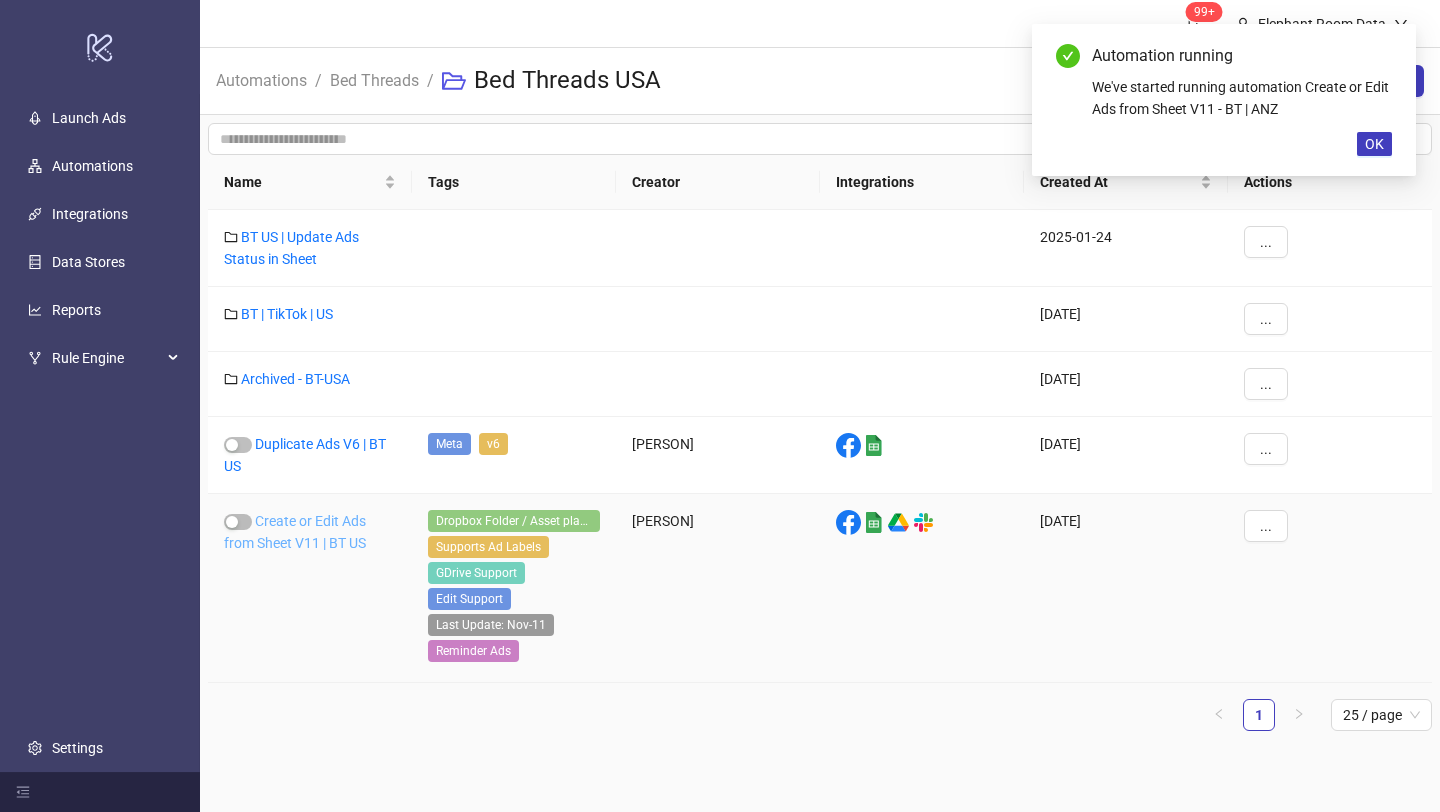 click on "Create or Edit Ads from Sheet V11 | BT US" at bounding box center (295, 532) 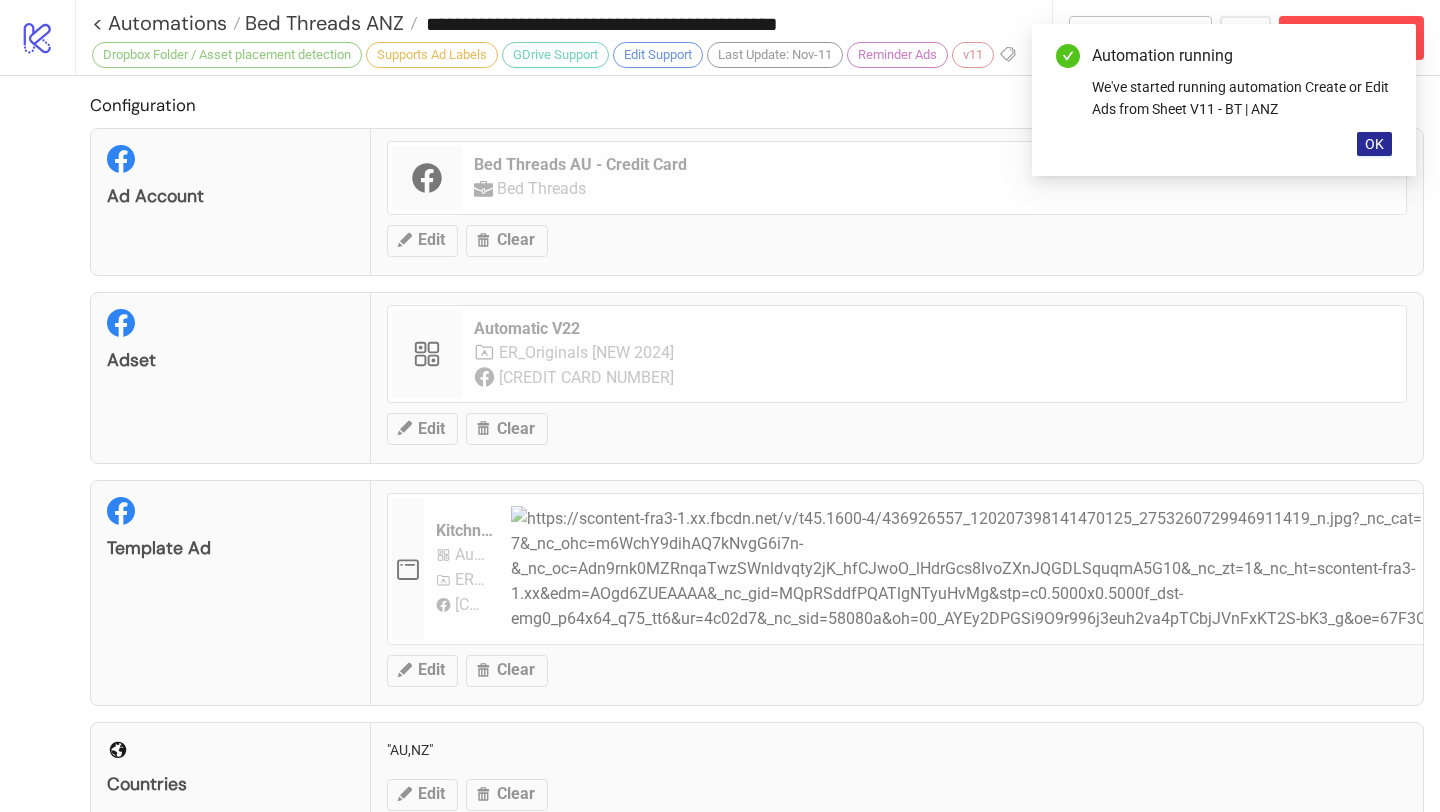 click on "OK" at bounding box center [1374, 144] 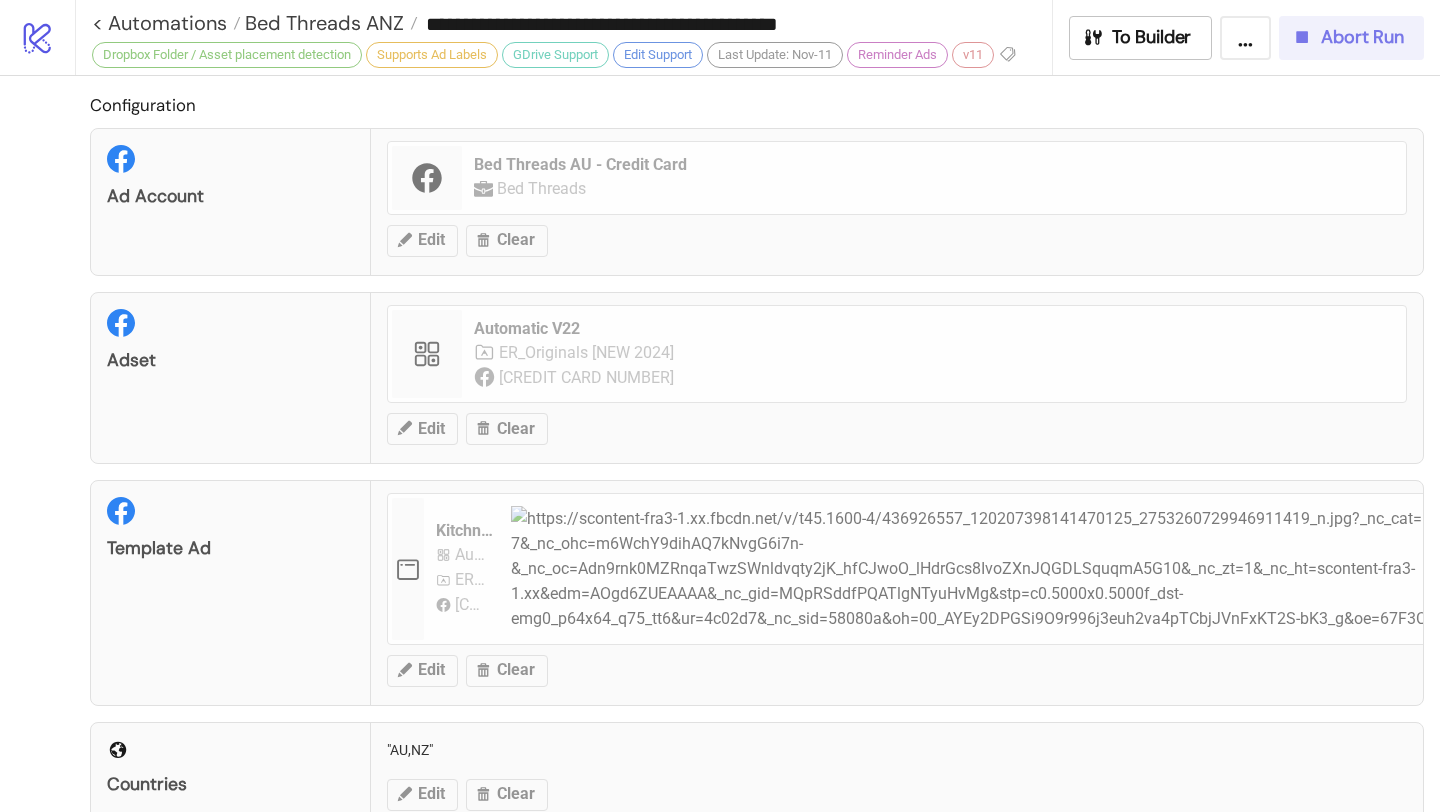 type on "**********" 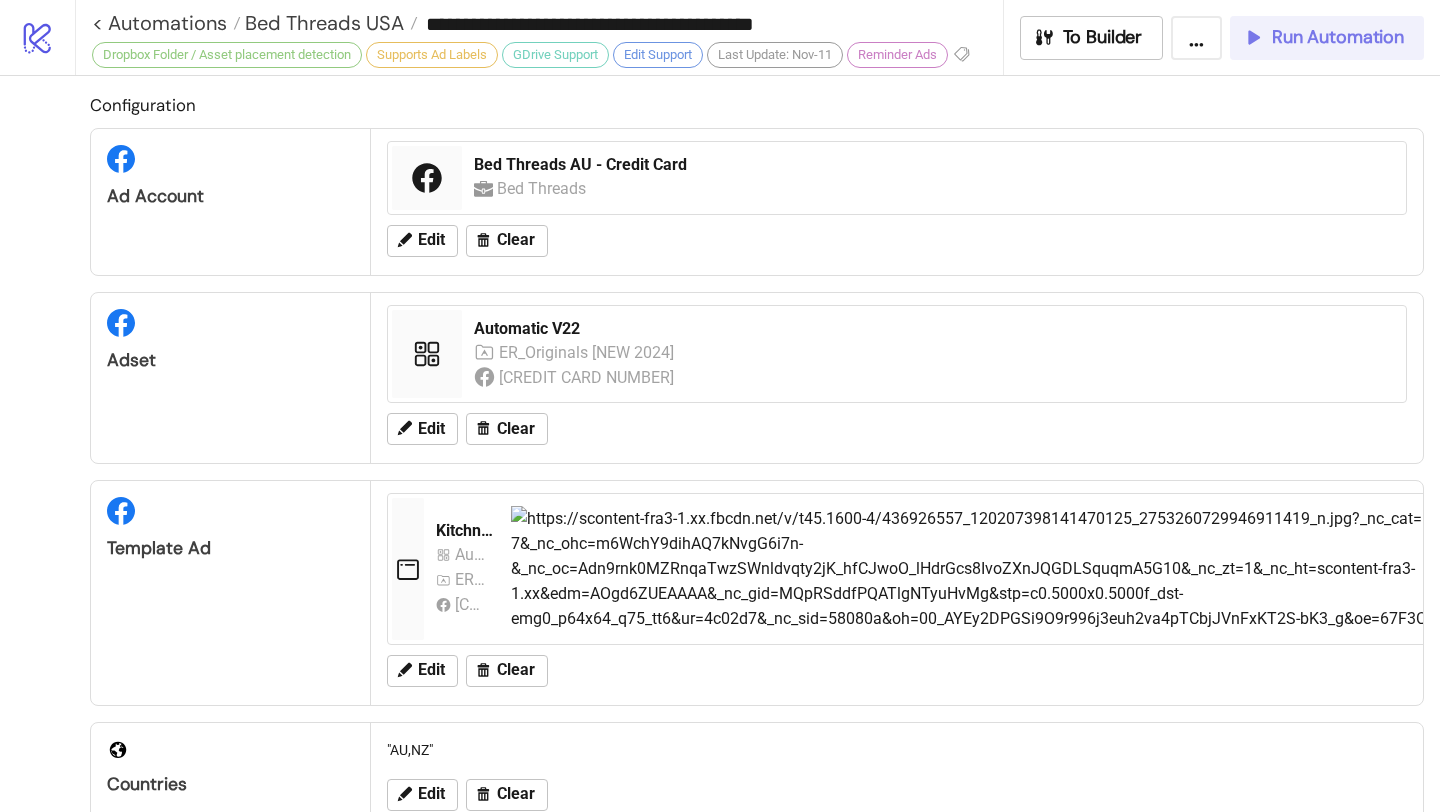 click on "Run Automation" at bounding box center [1338, 37] 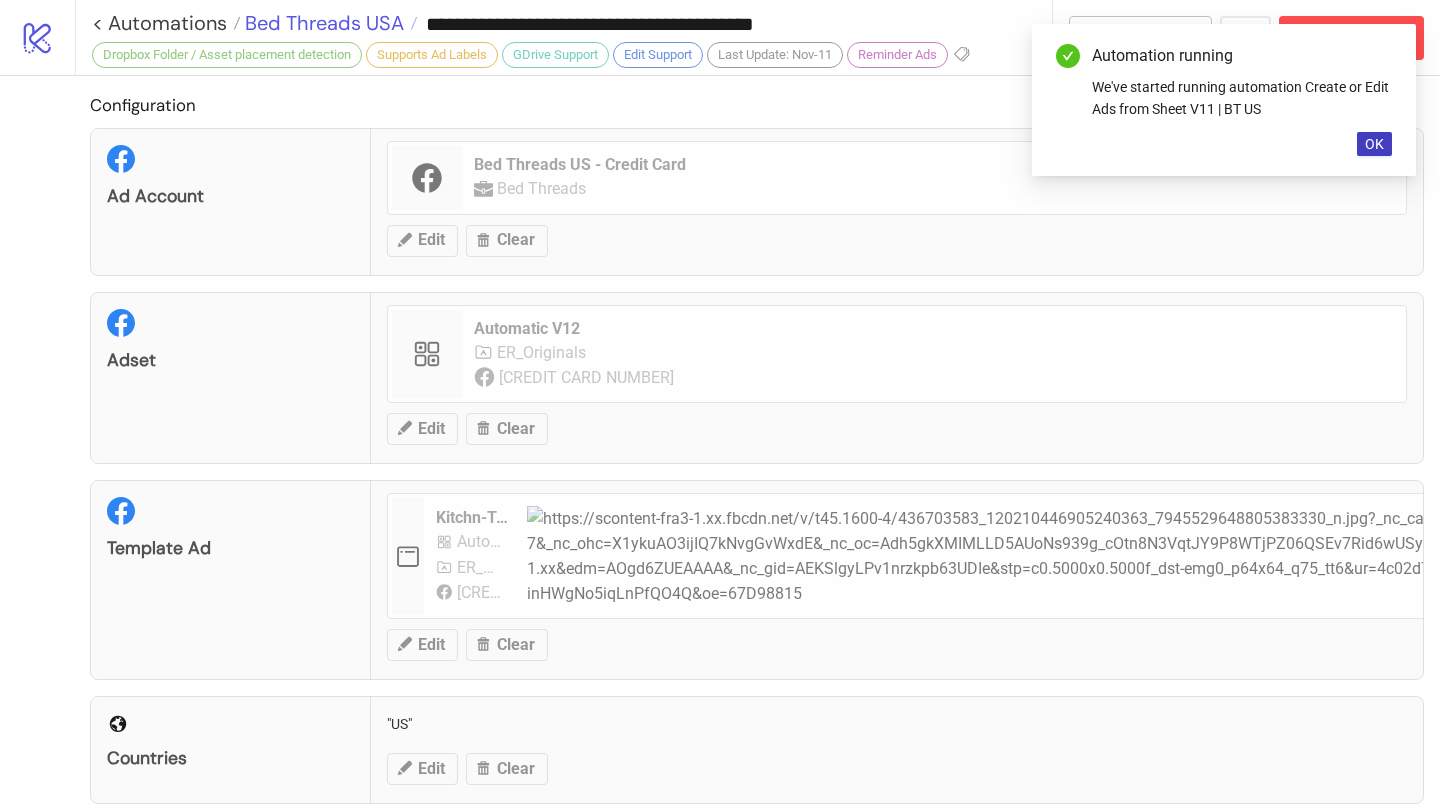 click on "Bed Threads USA" at bounding box center (322, 23) 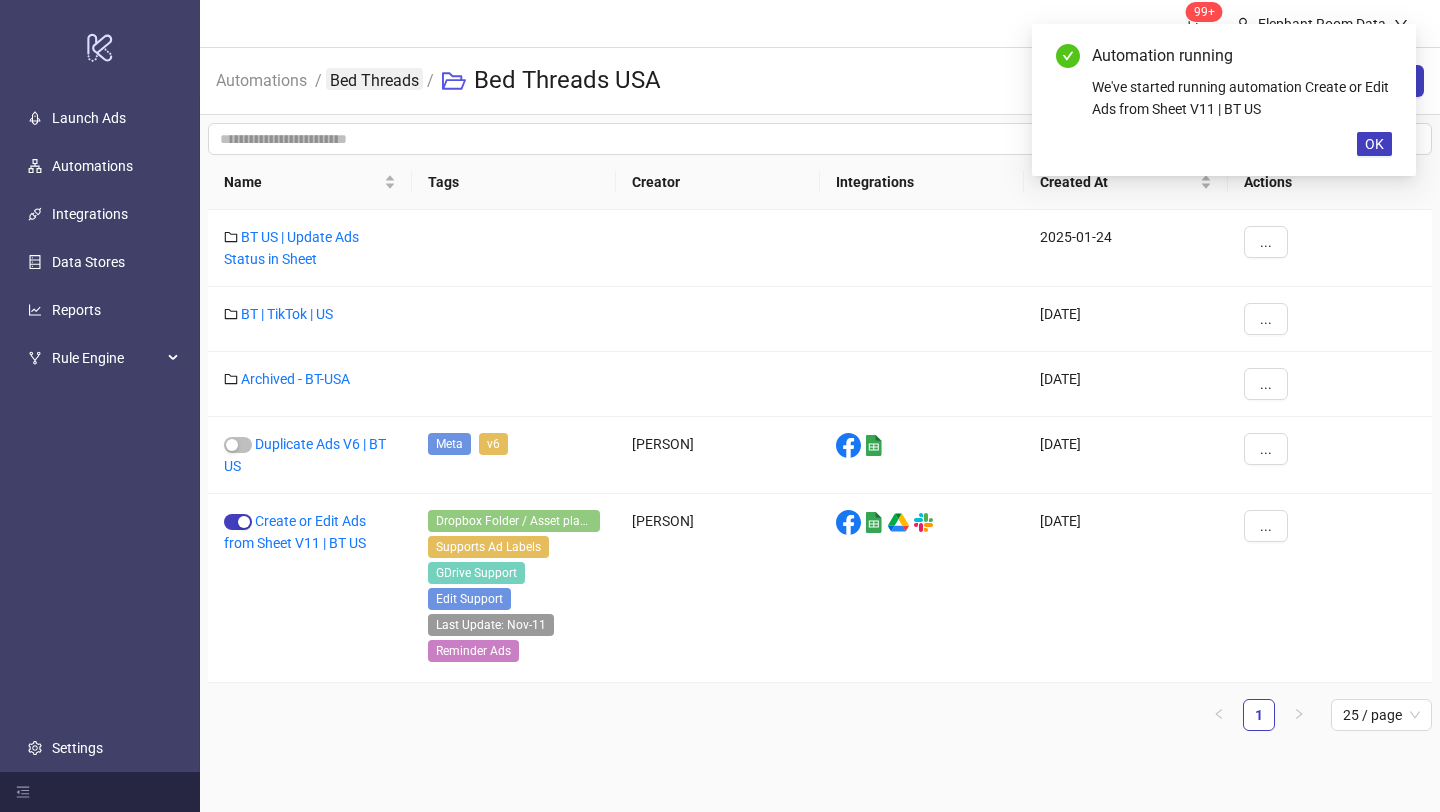 click on "Bed Threads" at bounding box center [374, 79] 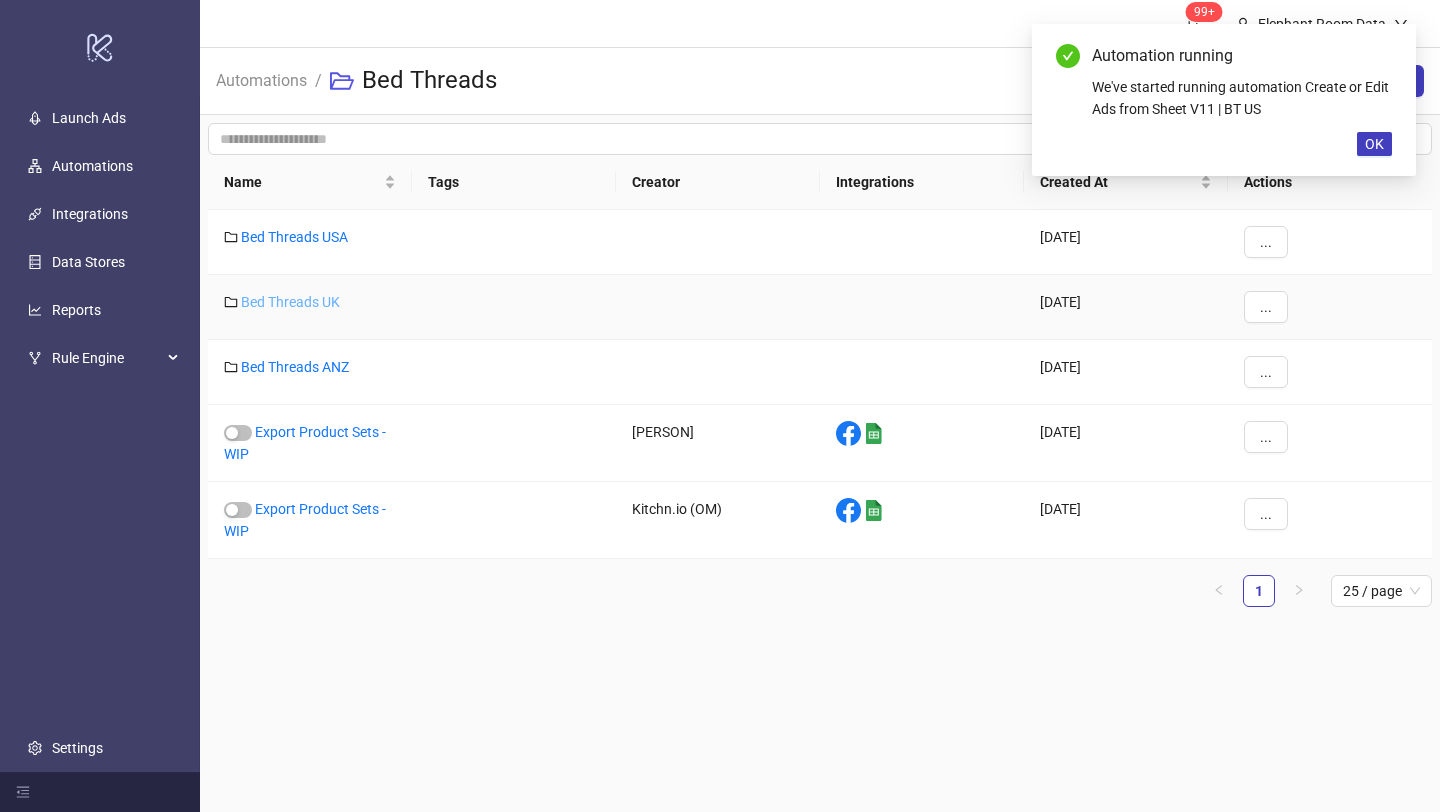 click on "Bed Threads UK" at bounding box center (290, 302) 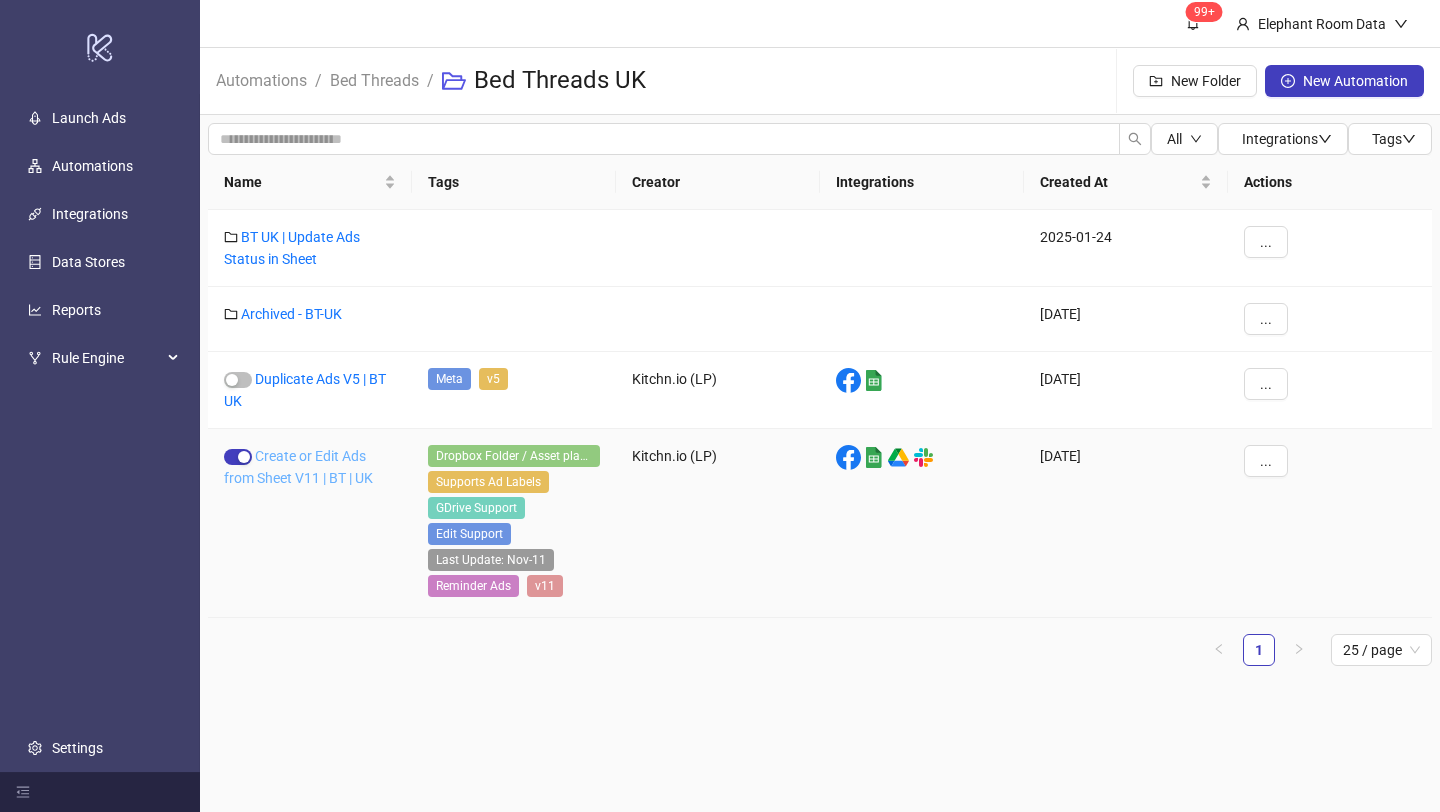 click on "Create or Edit Ads from Sheet V11  |  BT | UK" at bounding box center (298, 467) 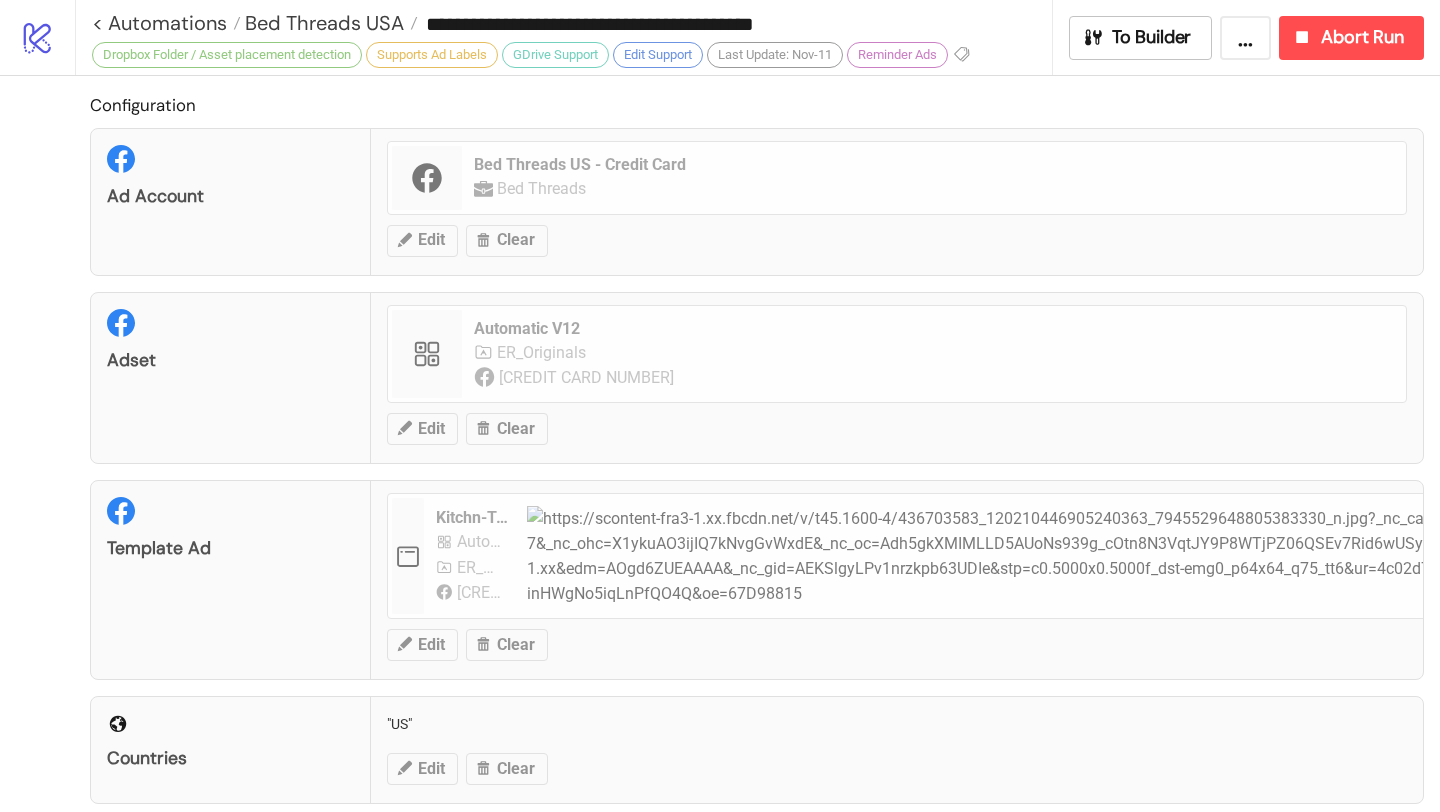 type on "**********" 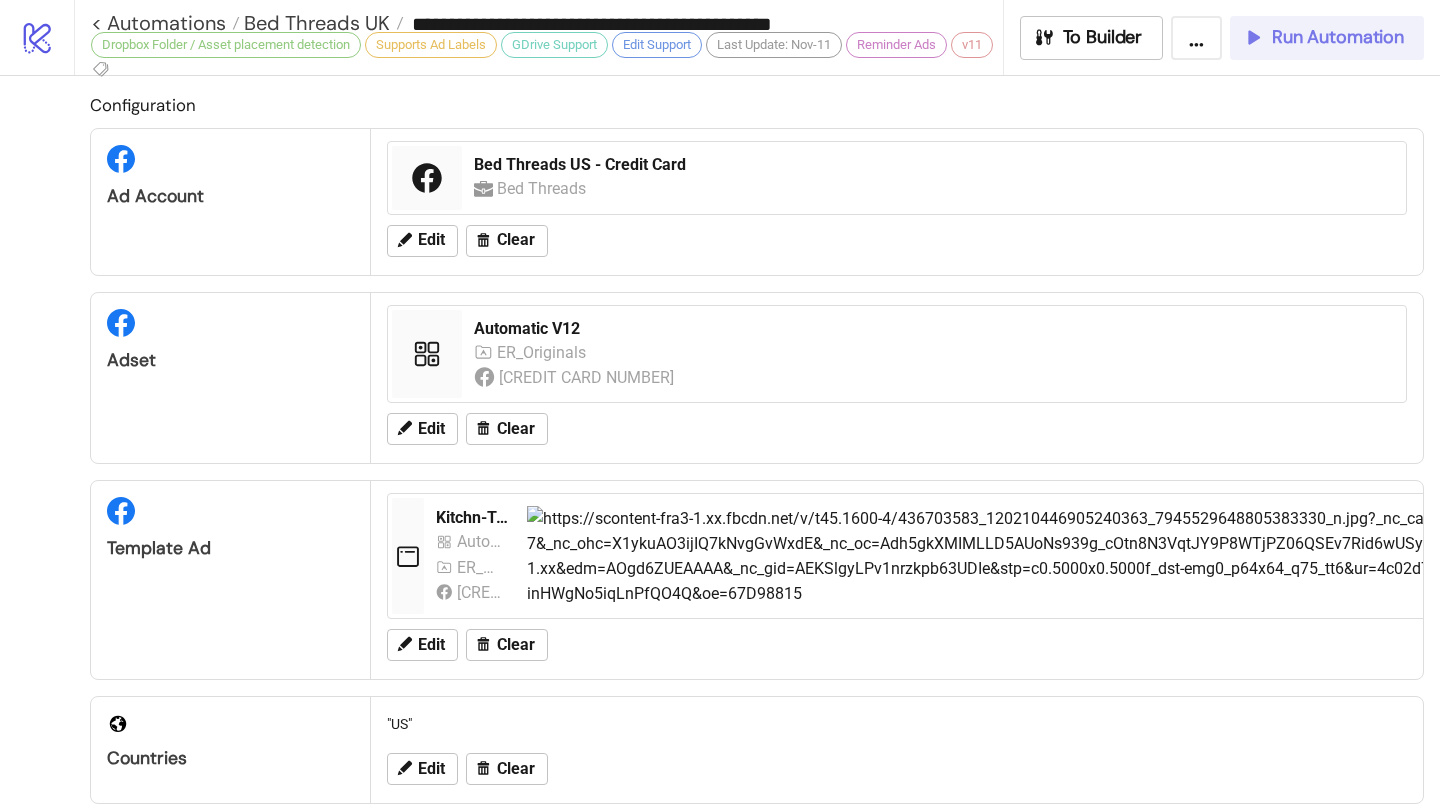 click on "Run Automation" at bounding box center (1327, 38) 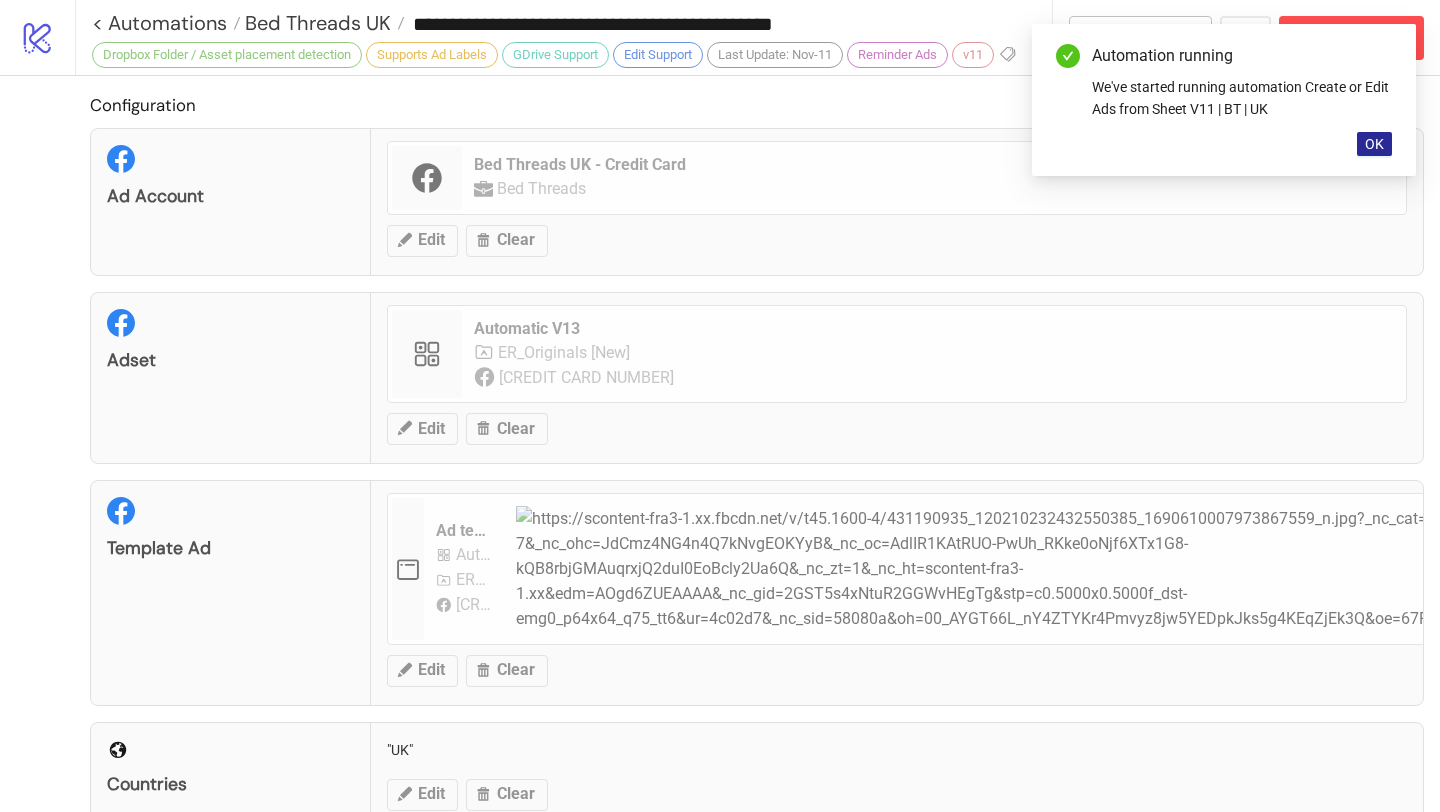 click on "OK" at bounding box center [1374, 144] 